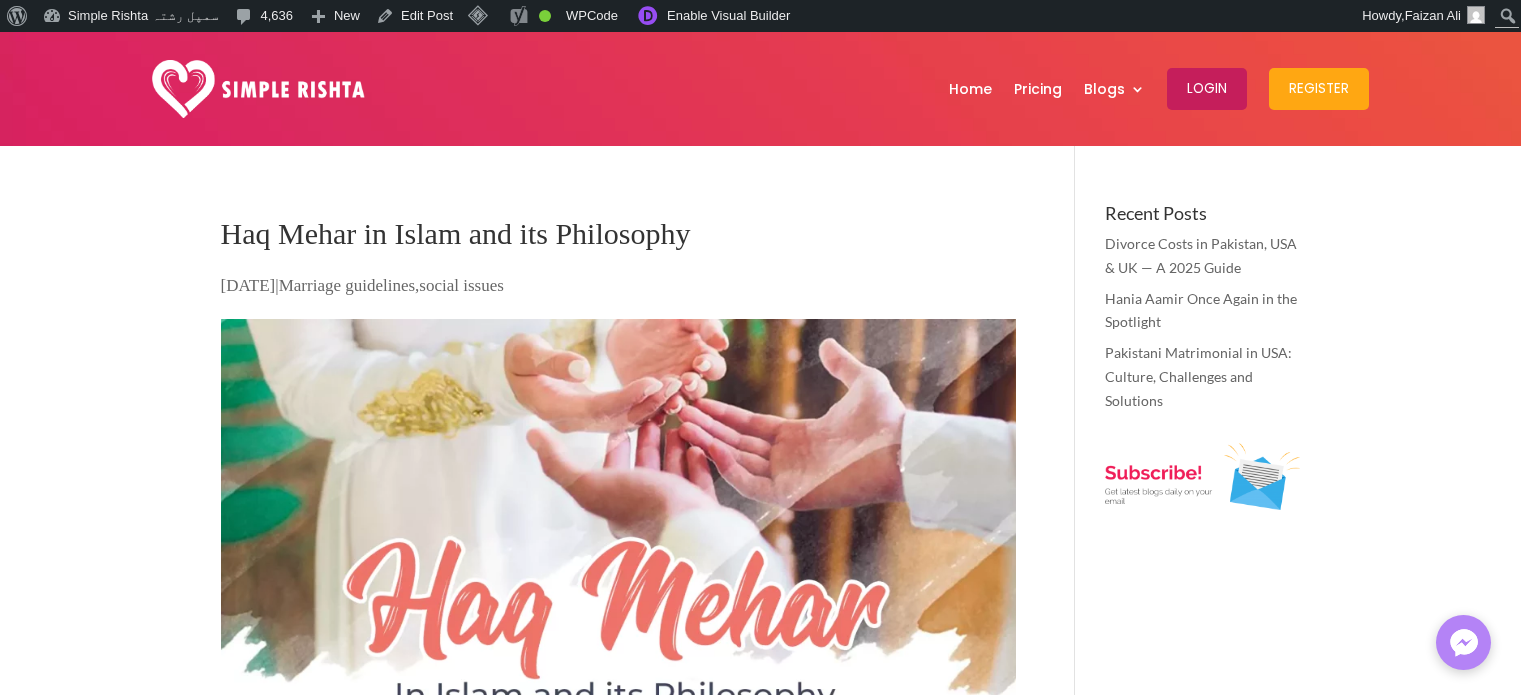 scroll, scrollTop: 0, scrollLeft: 0, axis: both 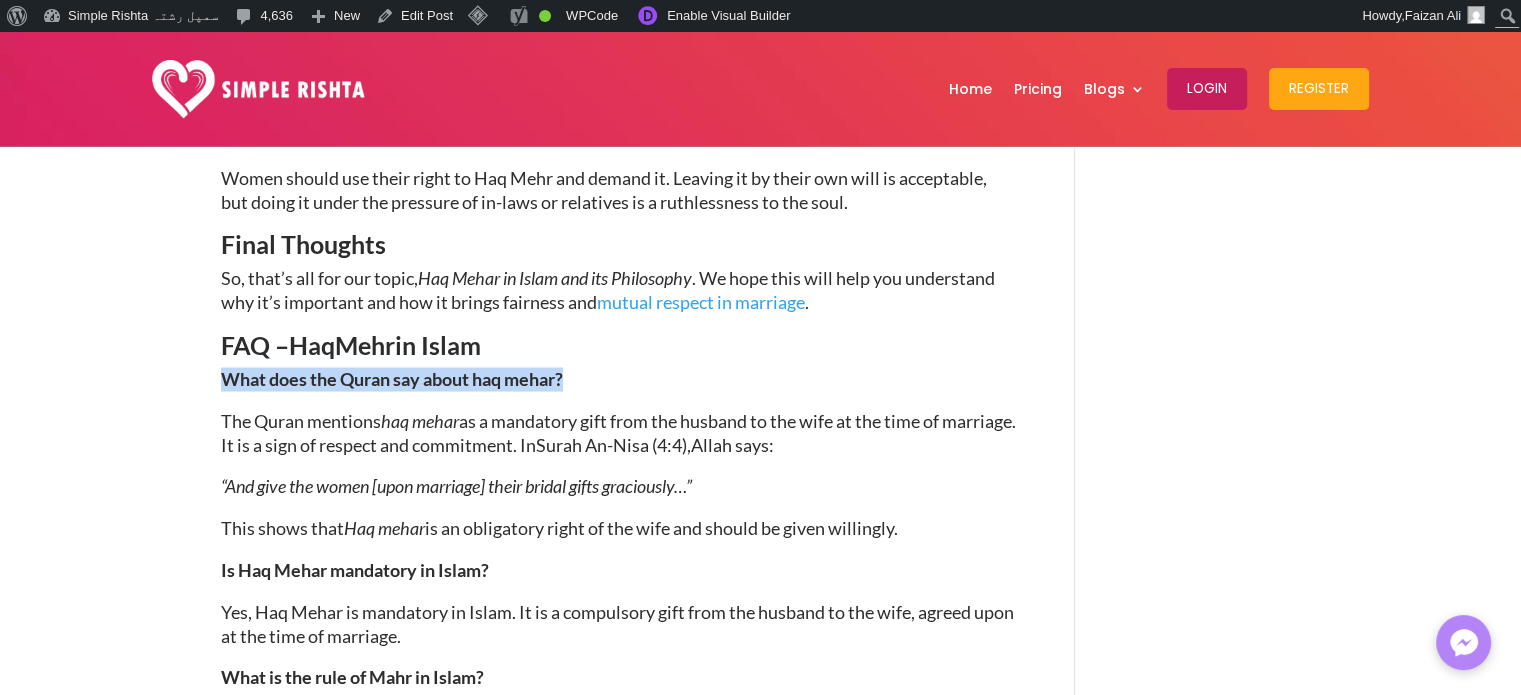 drag, startPoint x: 221, startPoint y: 375, endPoint x: 538, endPoint y: 372, distance: 317.0142 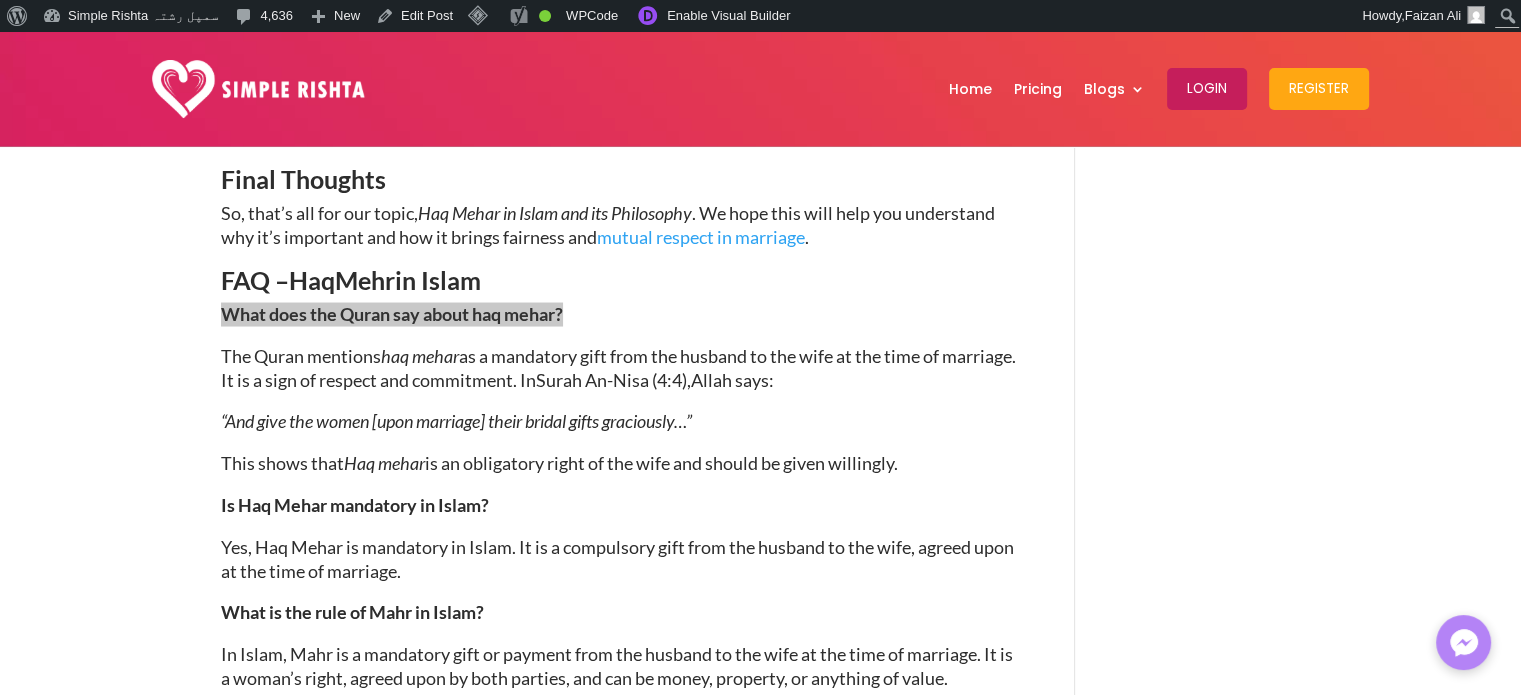 scroll, scrollTop: 3800, scrollLeft: 0, axis: vertical 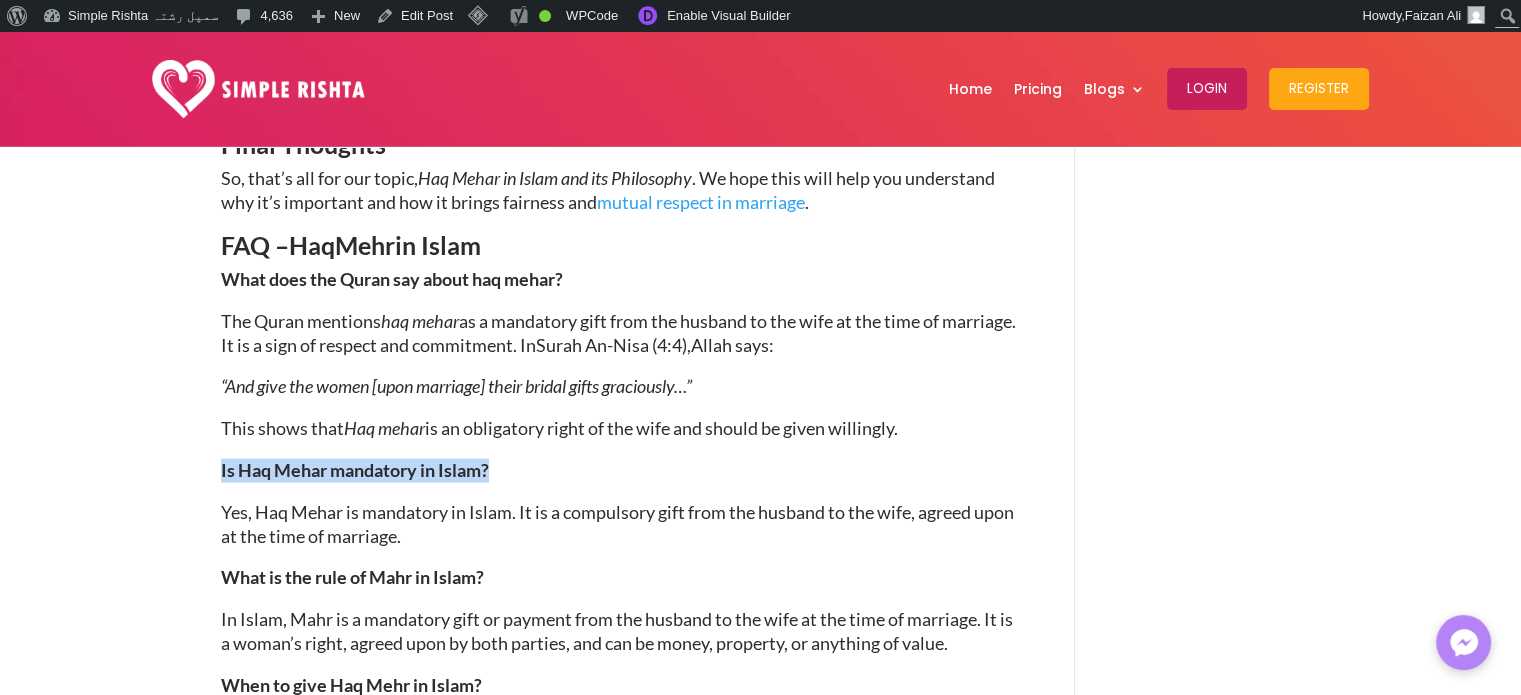 drag, startPoint x: 215, startPoint y: 475, endPoint x: 553, endPoint y: 493, distance: 338.47894 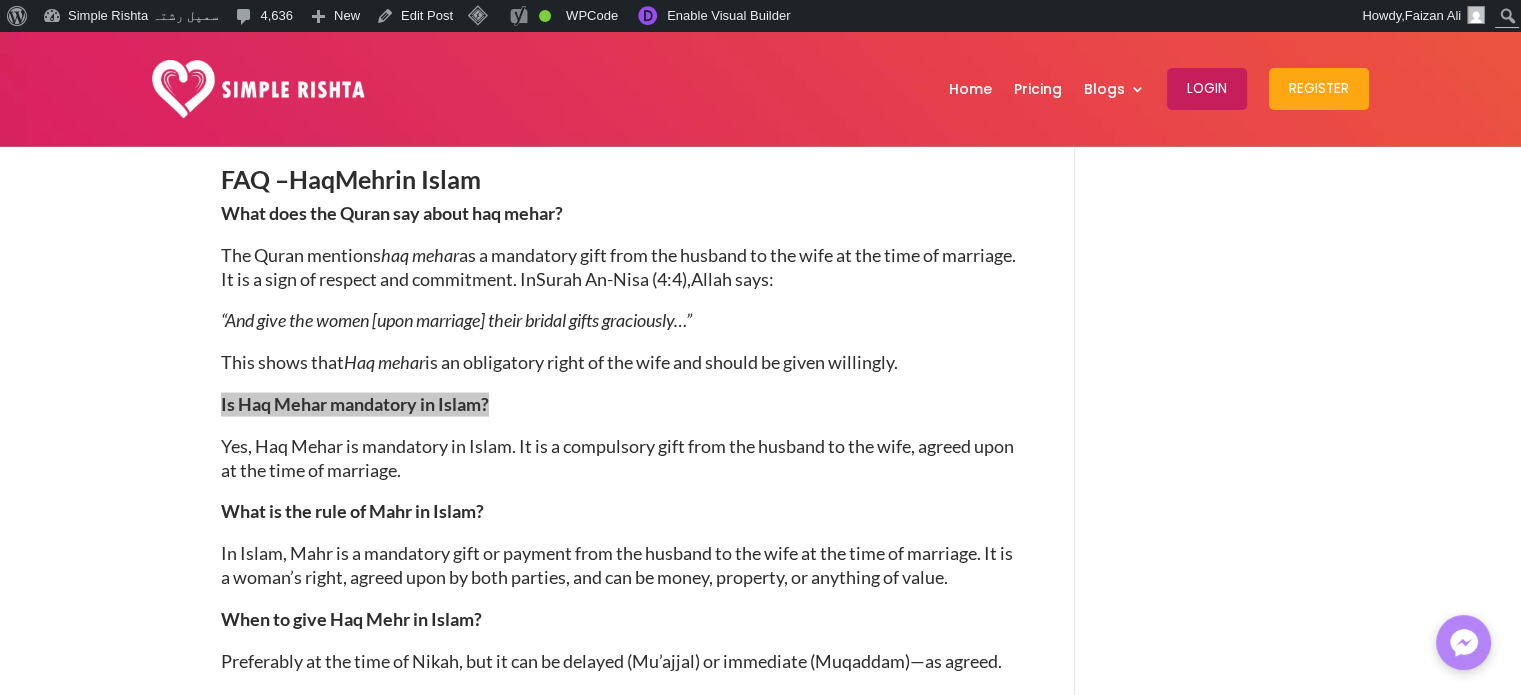 scroll, scrollTop: 3900, scrollLeft: 0, axis: vertical 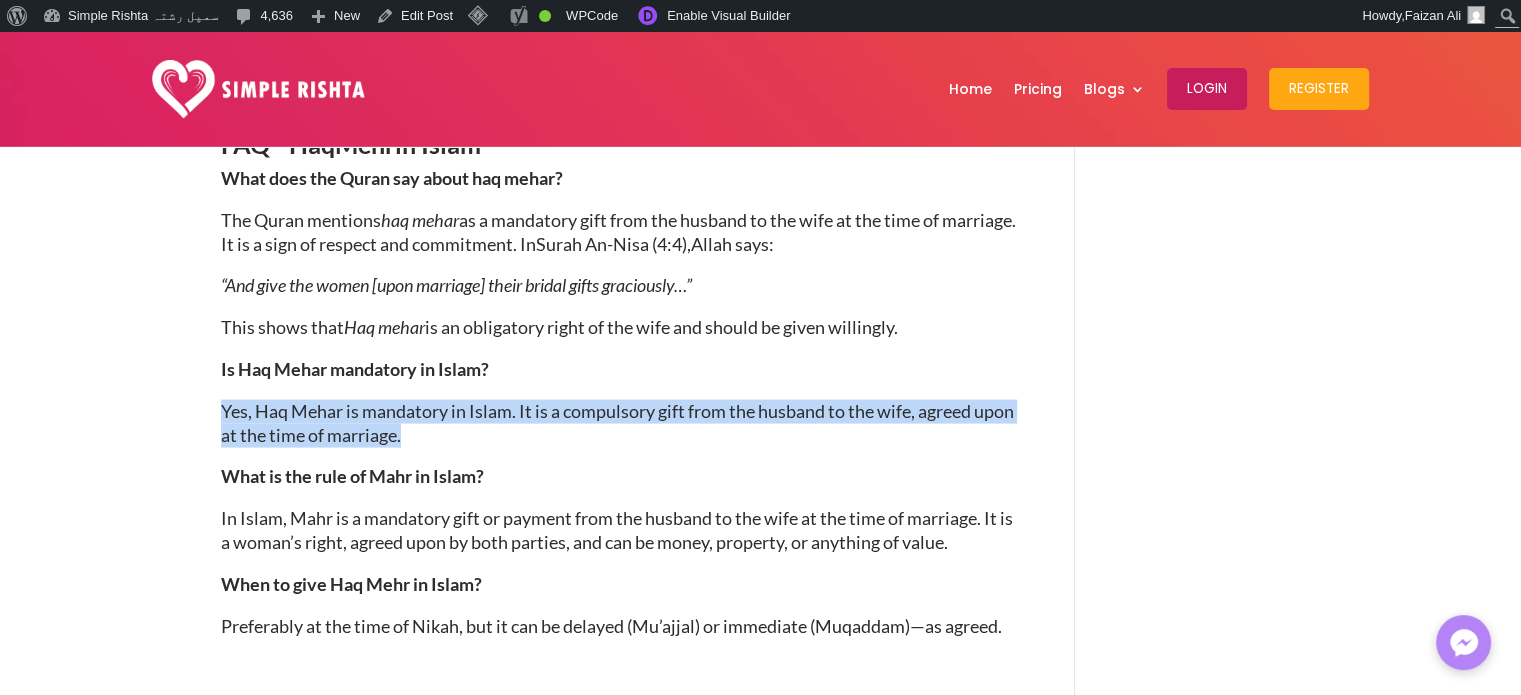 drag, startPoint x: 220, startPoint y: 407, endPoint x: 509, endPoint y: 464, distance: 294.56747 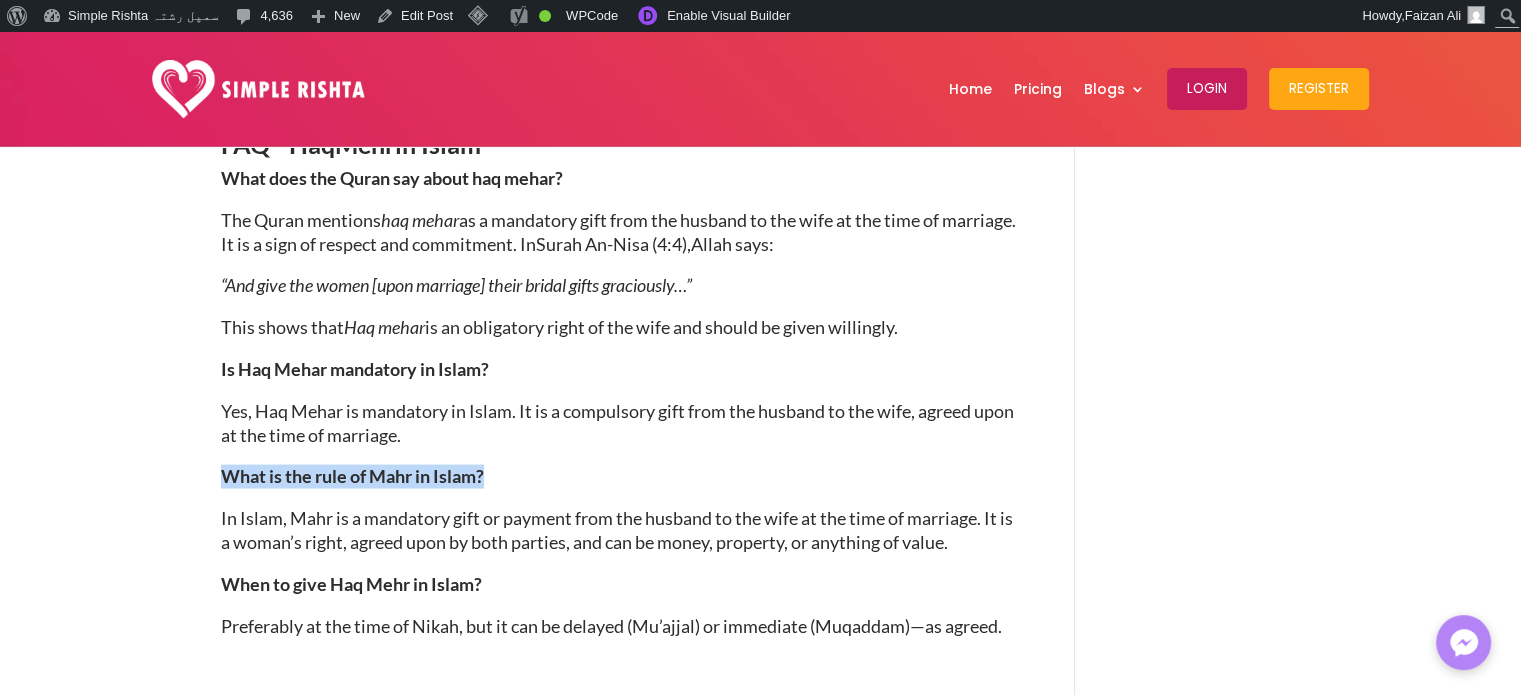 drag, startPoint x: 221, startPoint y: 476, endPoint x: 560, endPoint y: 489, distance: 339.24918 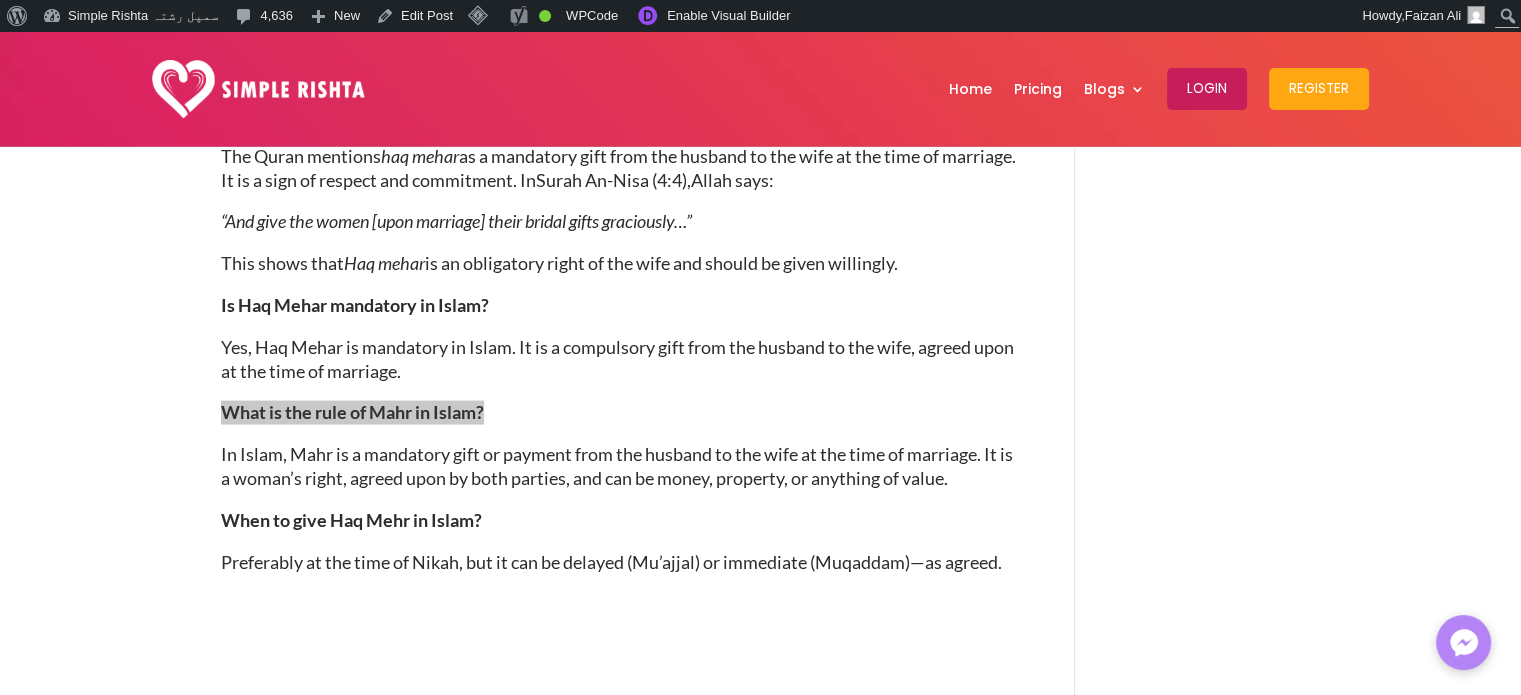 scroll, scrollTop: 4000, scrollLeft: 0, axis: vertical 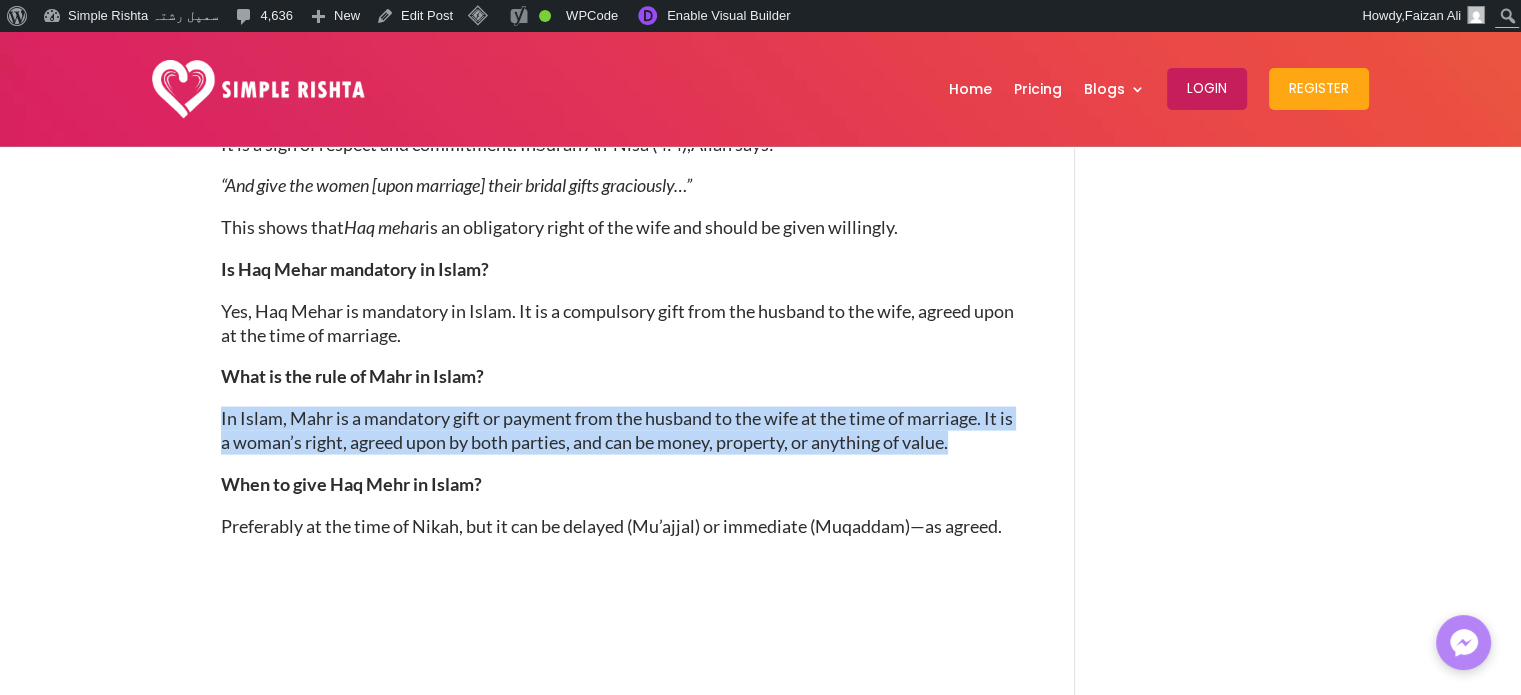 drag, startPoint x: 216, startPoint y: 416, endPoint x: 1010, endPoint y: 471, distance: 795.90265 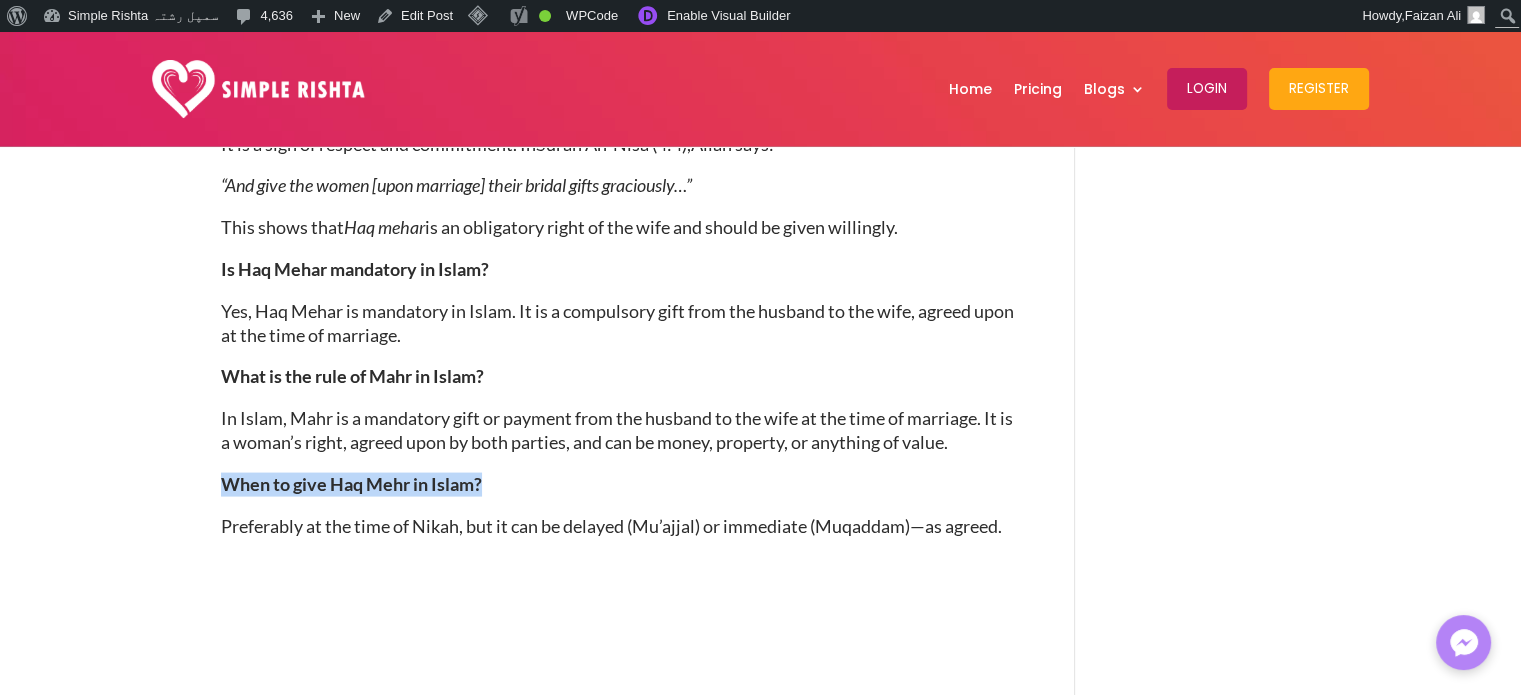 drag, startPoint x: 217, startPoint y: 478, endPoint x: 540, endPoint y: 488, distance: 323.15475 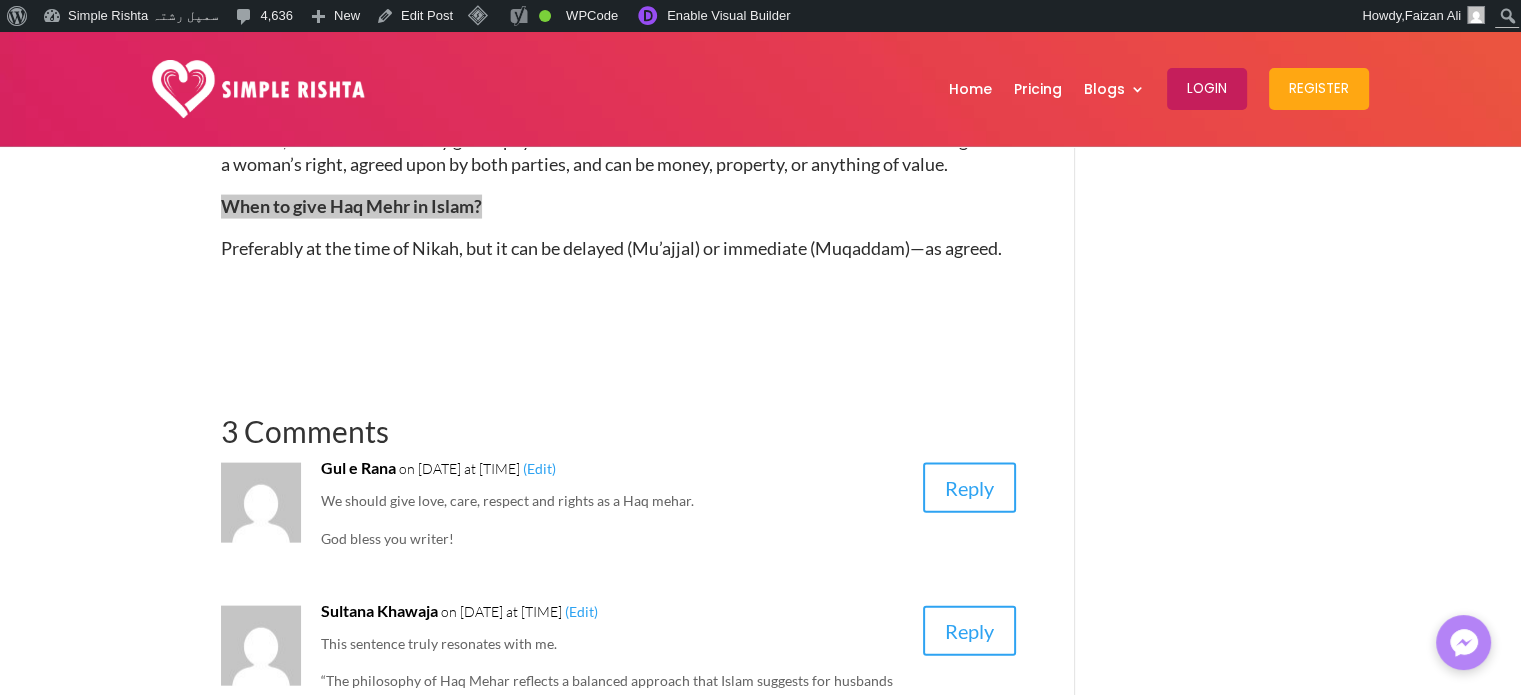 scroll, scrollTop: 4300, scrollLeft: 0, axis: vertical 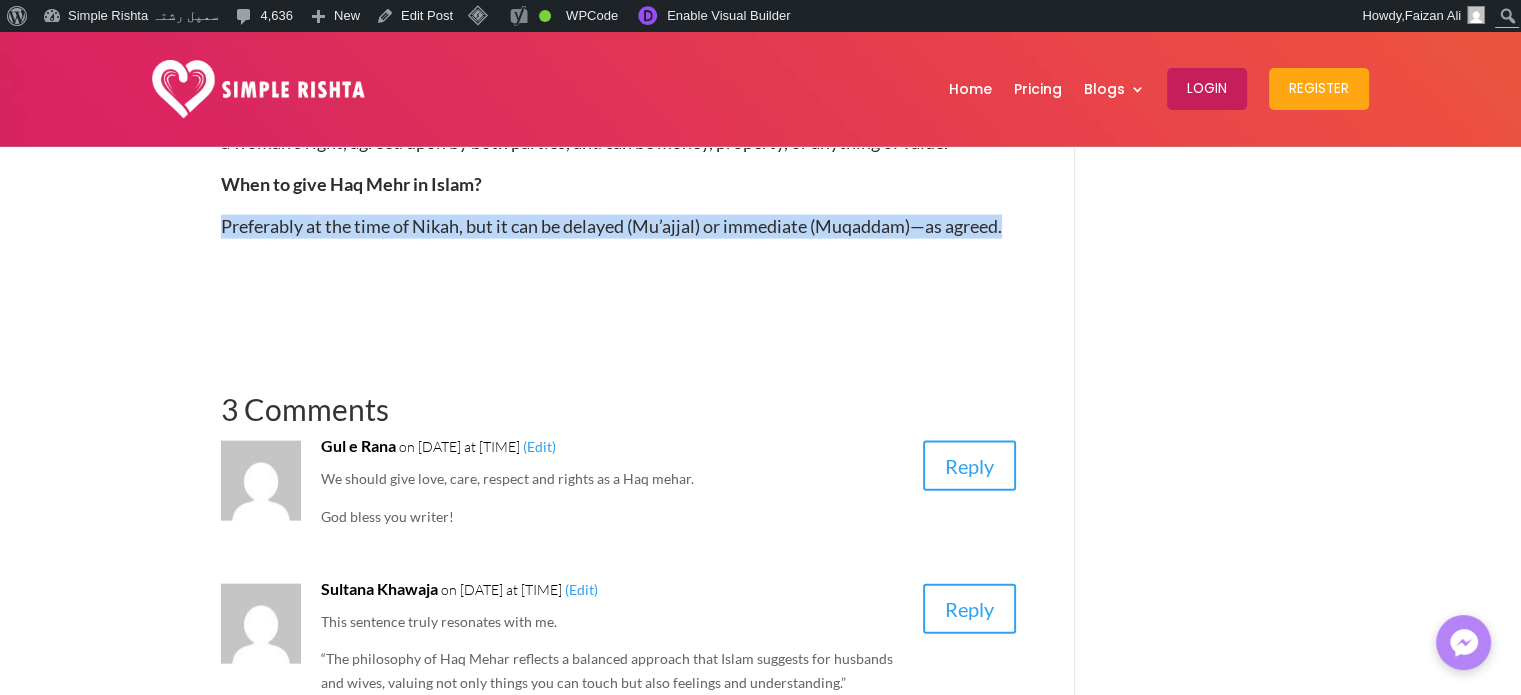 drag, startPoint x: 219, startPoint y: 233, endPoint x: 1054, endPoint y: 244, distance: 835.07245 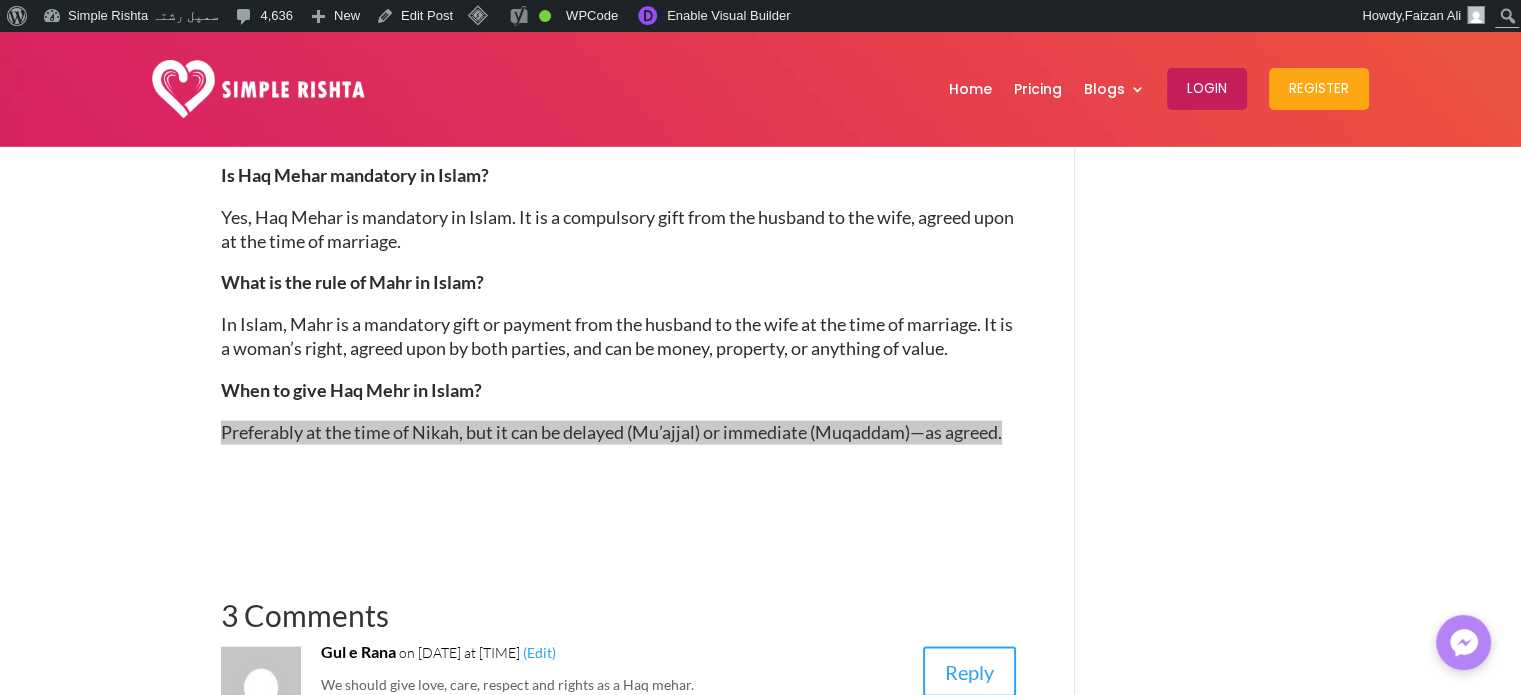 scroll, scrollTop: 4100, scrollLeft: 0, axis: vertical 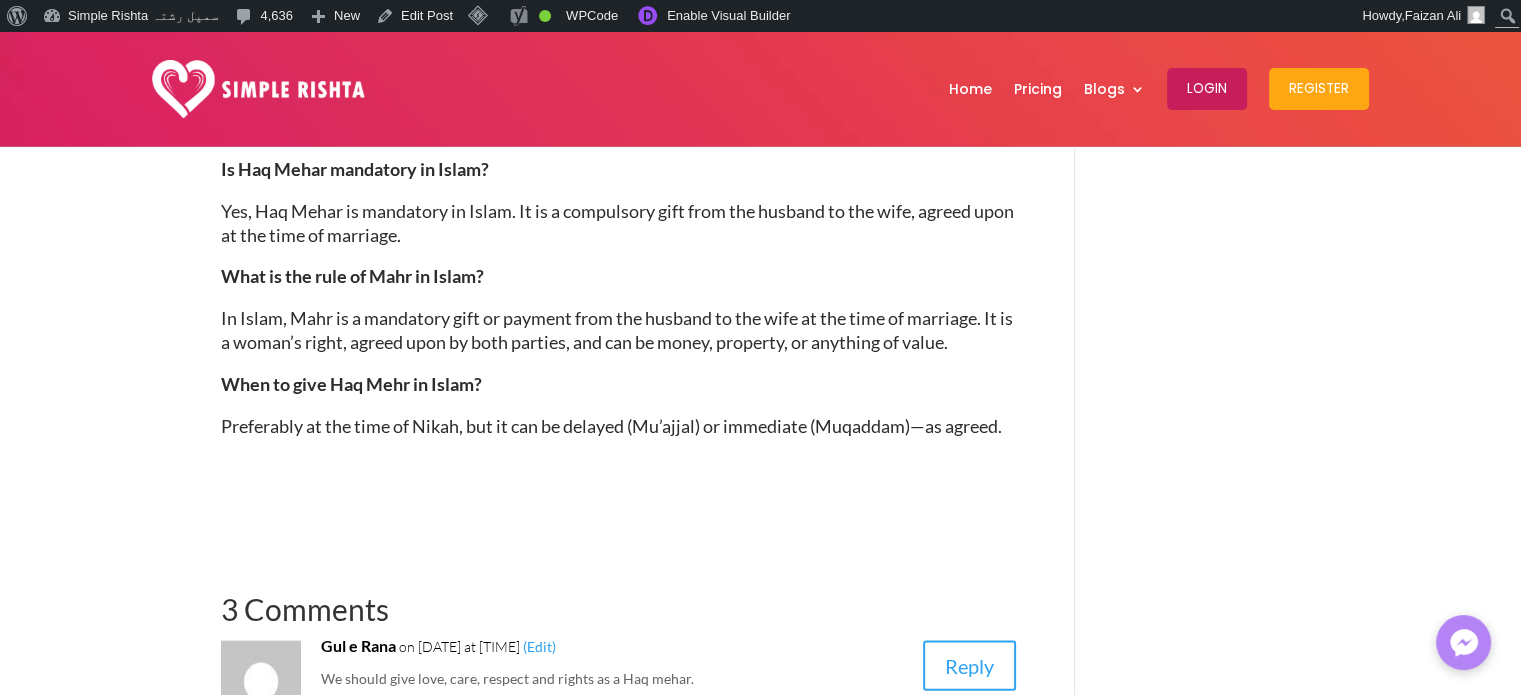 click on "Haq Mehar in Islam and its Philosophy
Feb 8, 2023  |  Marriage guidelines ,  social issues
Islamic wedding traditions and customs  are very special and focus mainly on two events: the Nikkah (marriage ceremony) and the Walima. Just like sweets and desserts are important at weddings, there is an important part of the Nikkah called Haq Mehar in Islam. Haq Mehar is a gift that the groom gives to the bride. It is not just a custom but a sacred rule and an important part of the Nikkah.
Haq Mehar is very important in Islam, but sadly, many people don’t give it the attention it deserves in our society. Haq Mehar is not just about money — it’s a way for a husband to show respect, love, and fairness to his wife. It’s more than just a financial matter, which is why there is no fixed  sharai haq mehar amount
sharai haq mehar" at bounding box center (761, -1138) 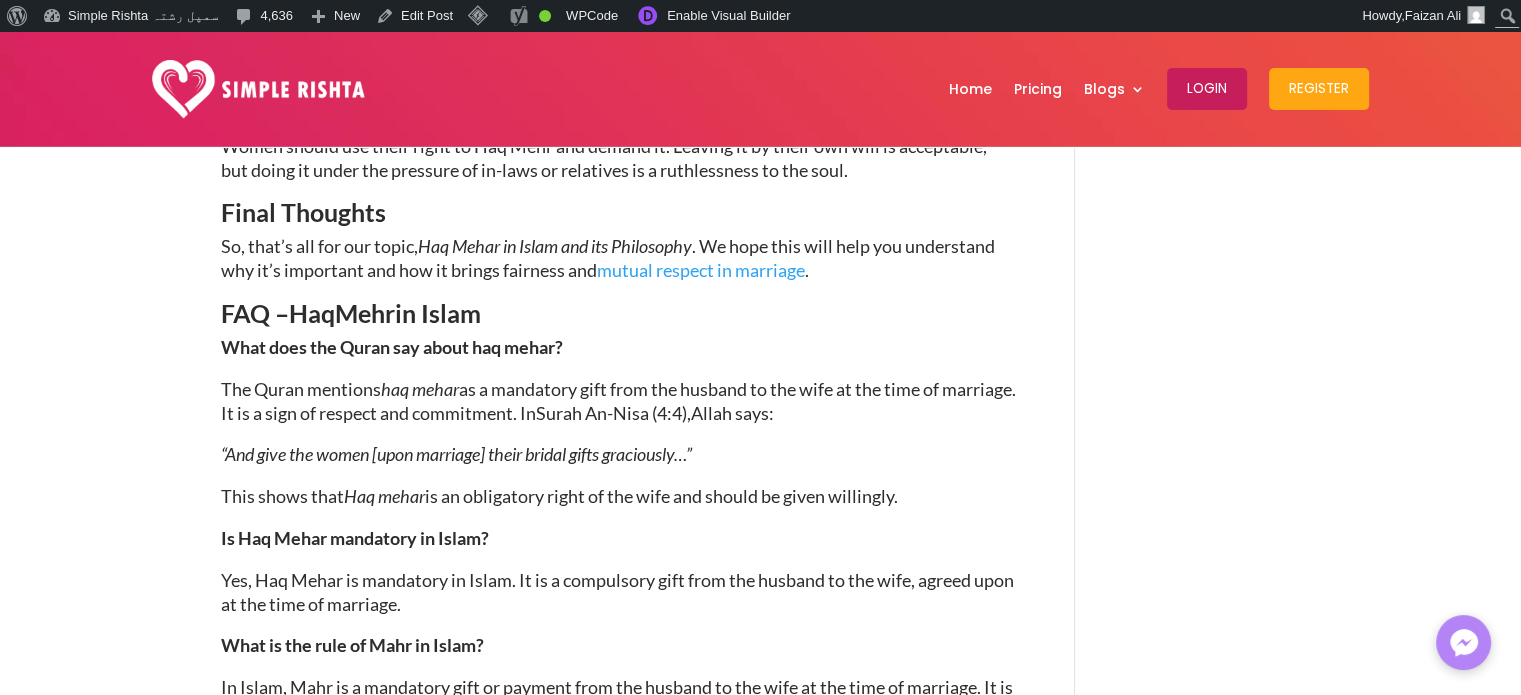 scroll, scrollTop: 3700, scrollLeft: 0, axis: vertical 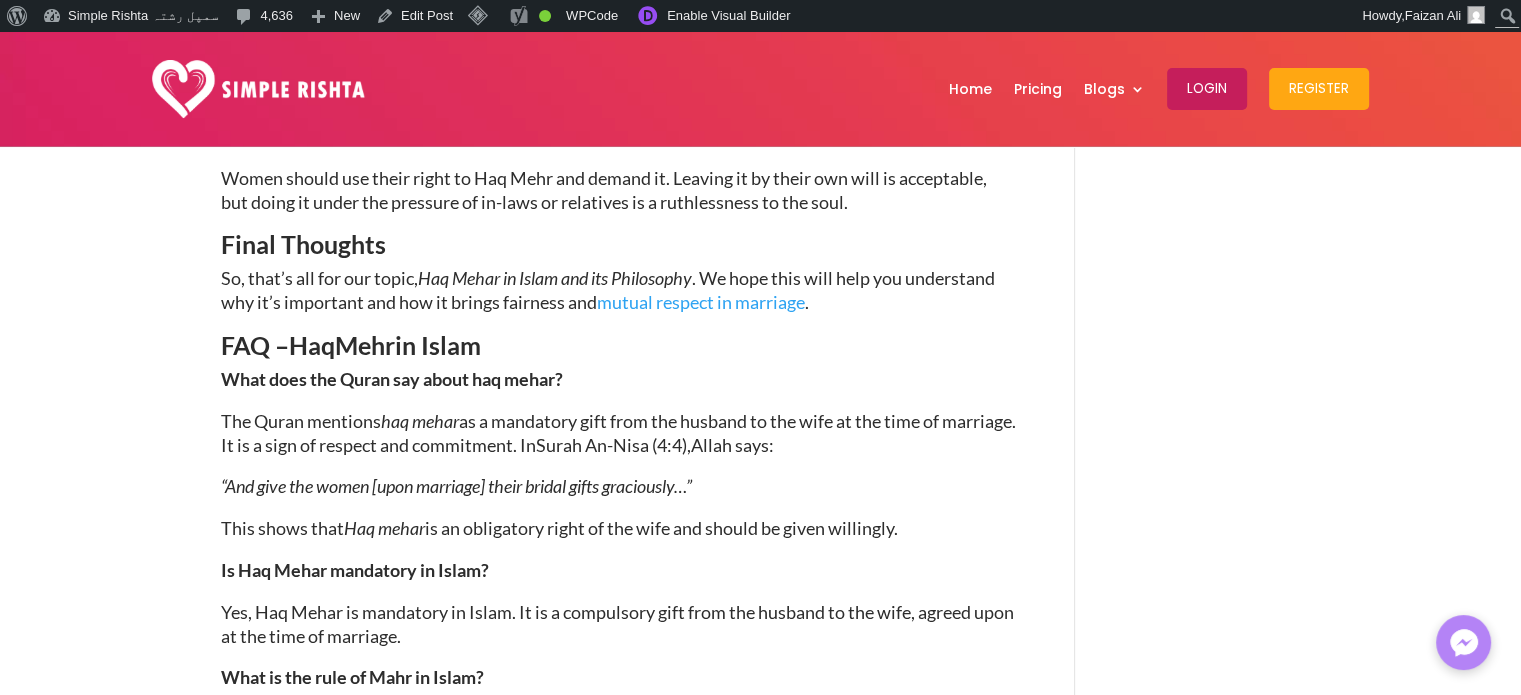click on "What does the Quran say about haq mehar?" at bounding box center (392, 378) 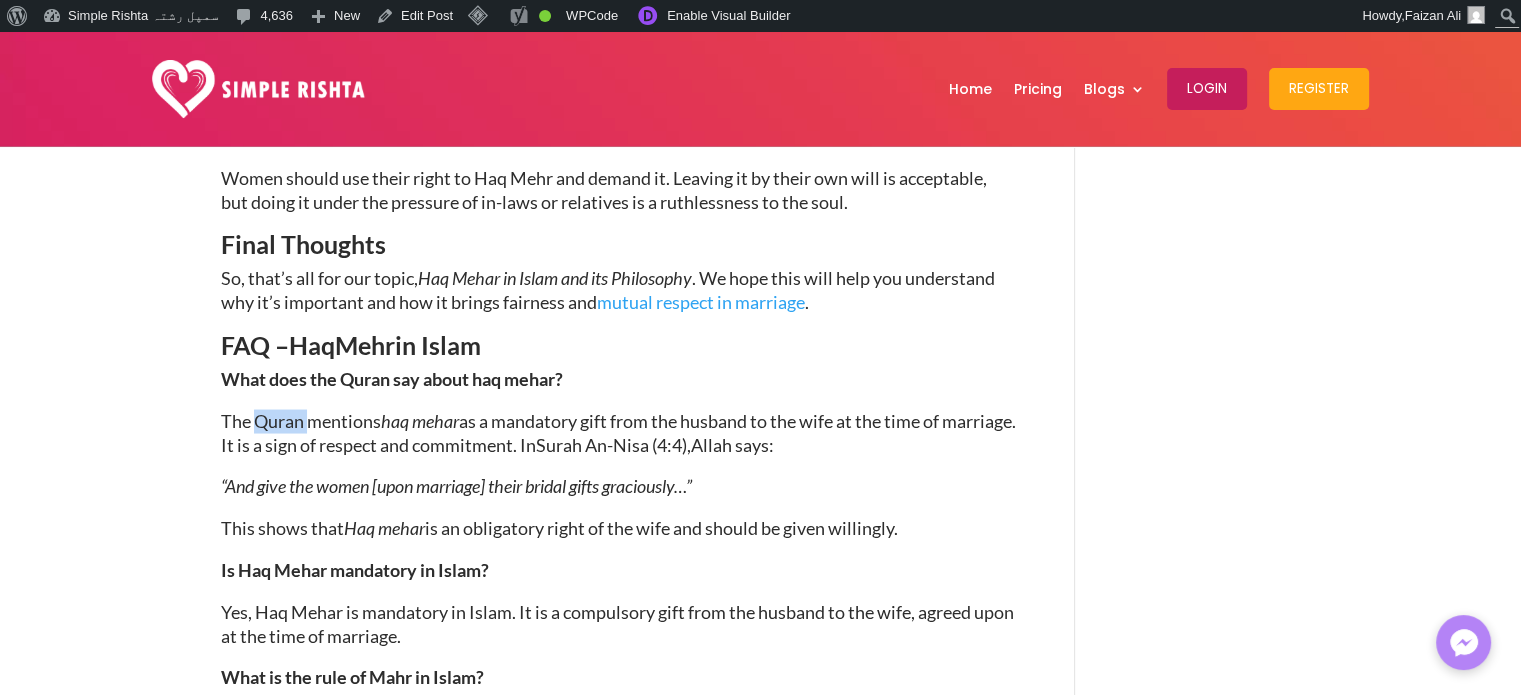 drag, startPoint x: 289, startPoint y: 420, endPoint x: 314, endPoint y: 420, distance: 25 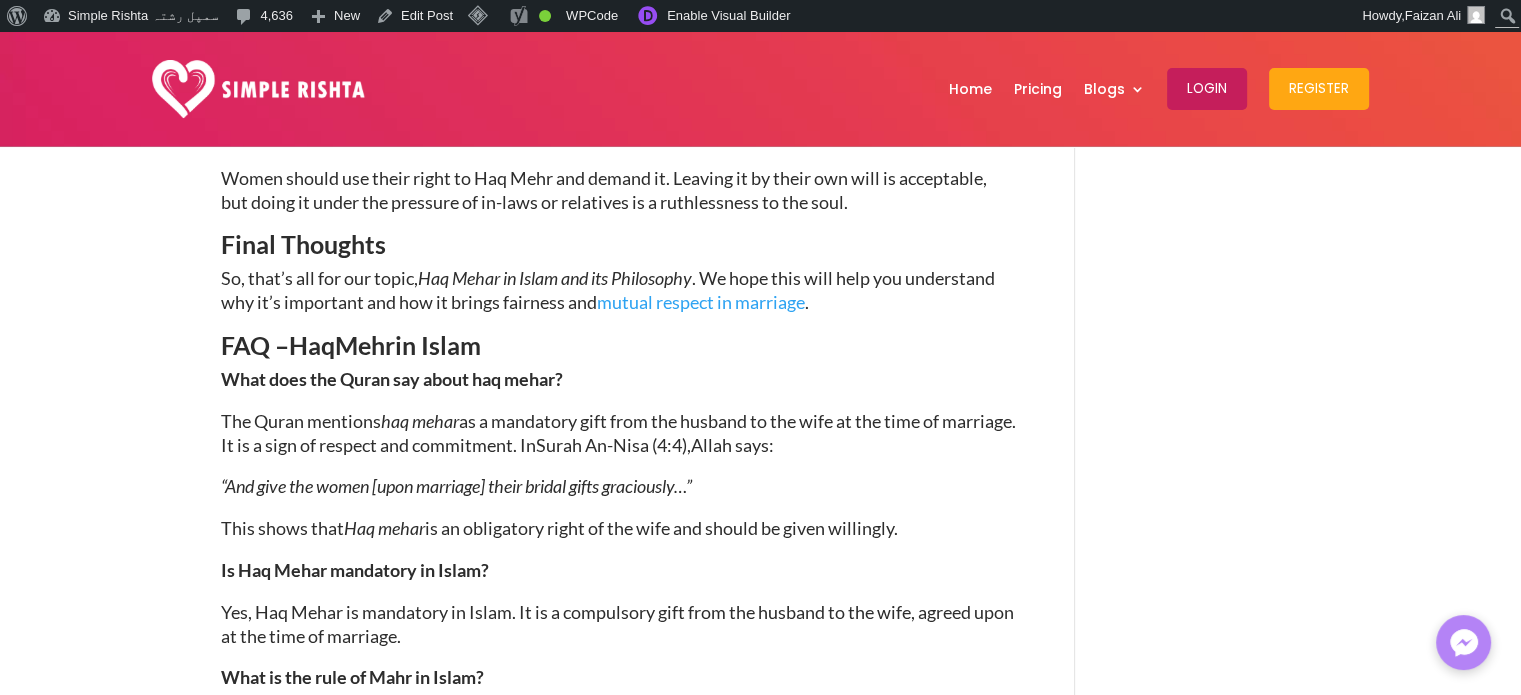 click on "Haq Mehar in Islam and its Philosophy
Feb 8, 2023  |  Marriage guidelines ,  social issues
Islamic wedding traditions and customs  are very special and focus mainly on two events: the Nikkah (marriage ceremony) and the Walima. Just like sweets and desserts are important at weddings, there is an important part of the Nikkah called Haq Mehar in Islam. Haq Mehar is a gift that the groom gives to the bride. It is not just a custom but a sacred rule and an important part of the Nikkah.
Haq Mehar is very important in Islam, but sadly, many people don’t give it the attention it deserves in our society. Haq Mehar is not just about money — it’s a way for a husband to show respect, love, and fairness to his wife. It’s more than just a financial matter, which is why there is no fixed  sharai haq mehar amount" at bounding box center (760, -767) 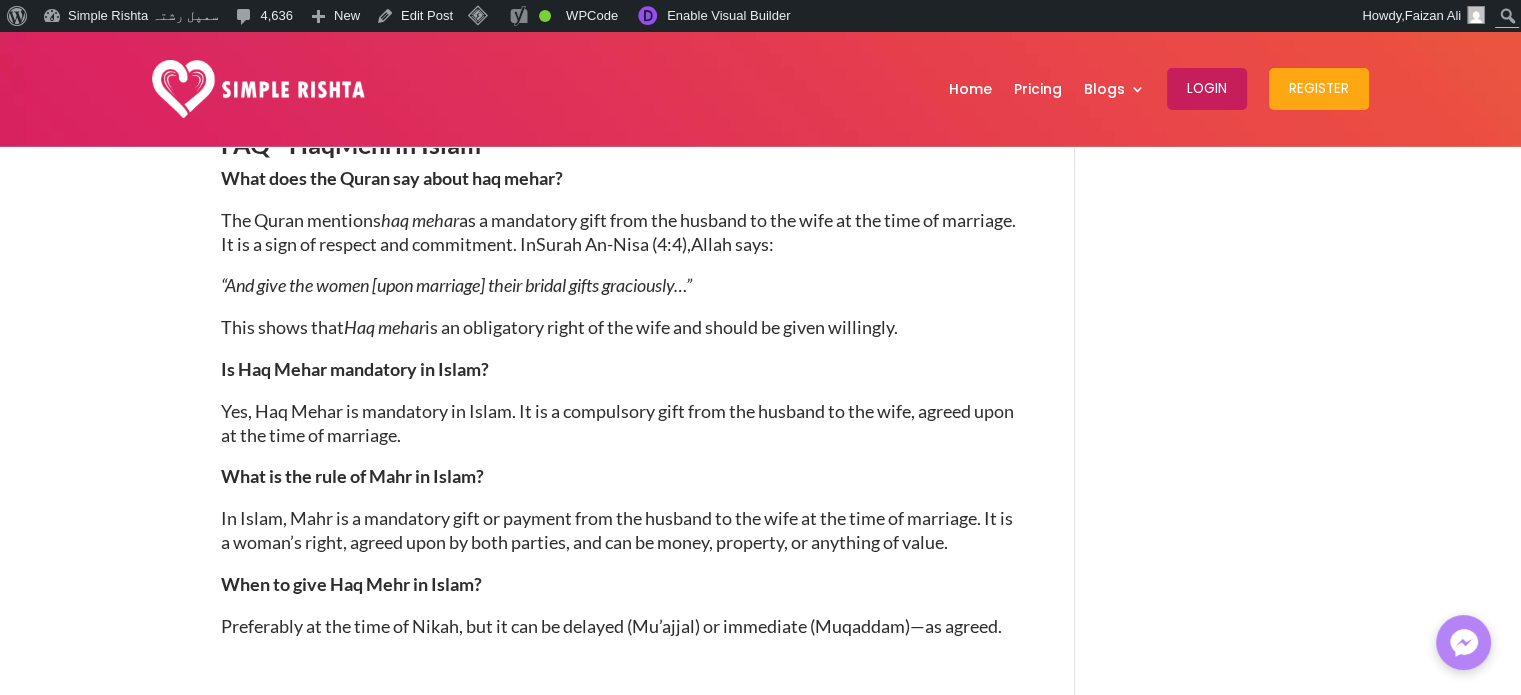 scroll, scrollTop: 3800, scrollLeft: 0, axis: vertical 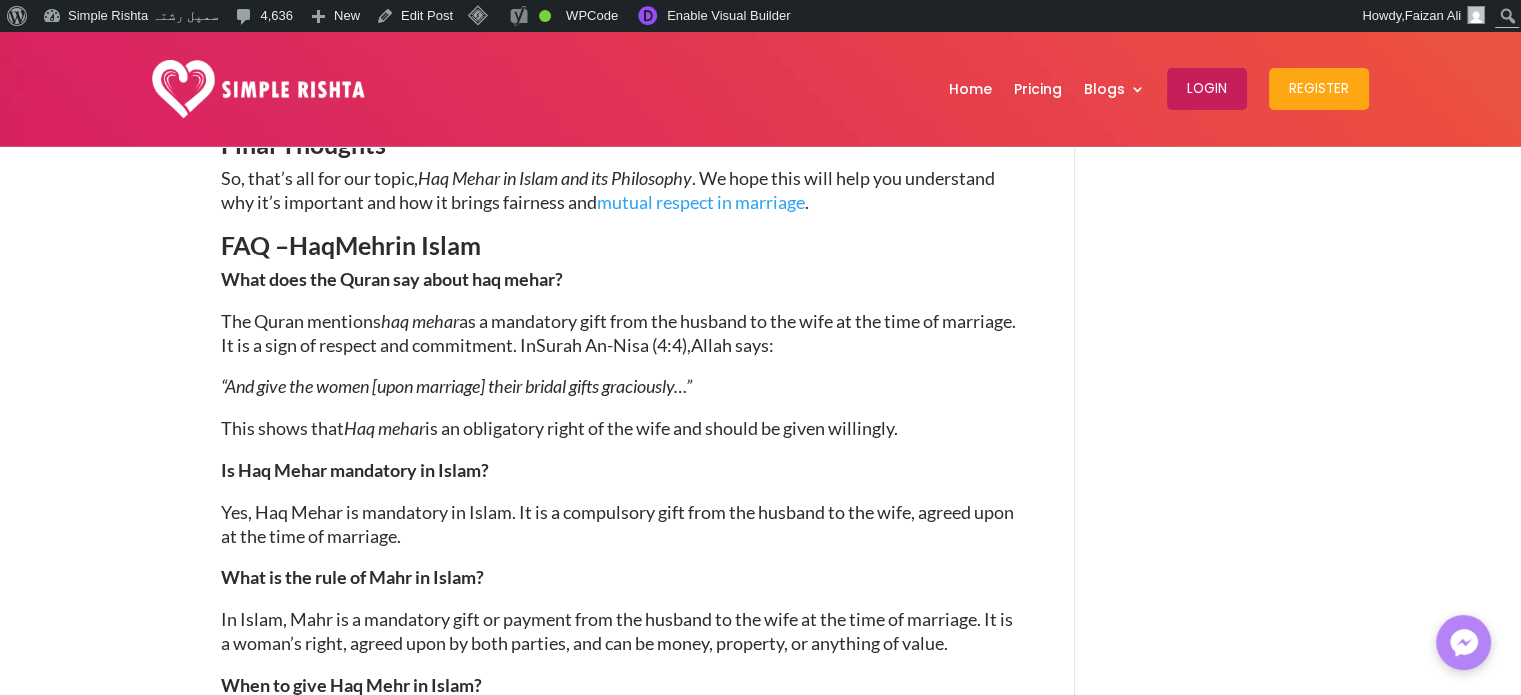 click on "FAQ –  Haq  M ehr  in Islam" at bounding box center [618, 249] 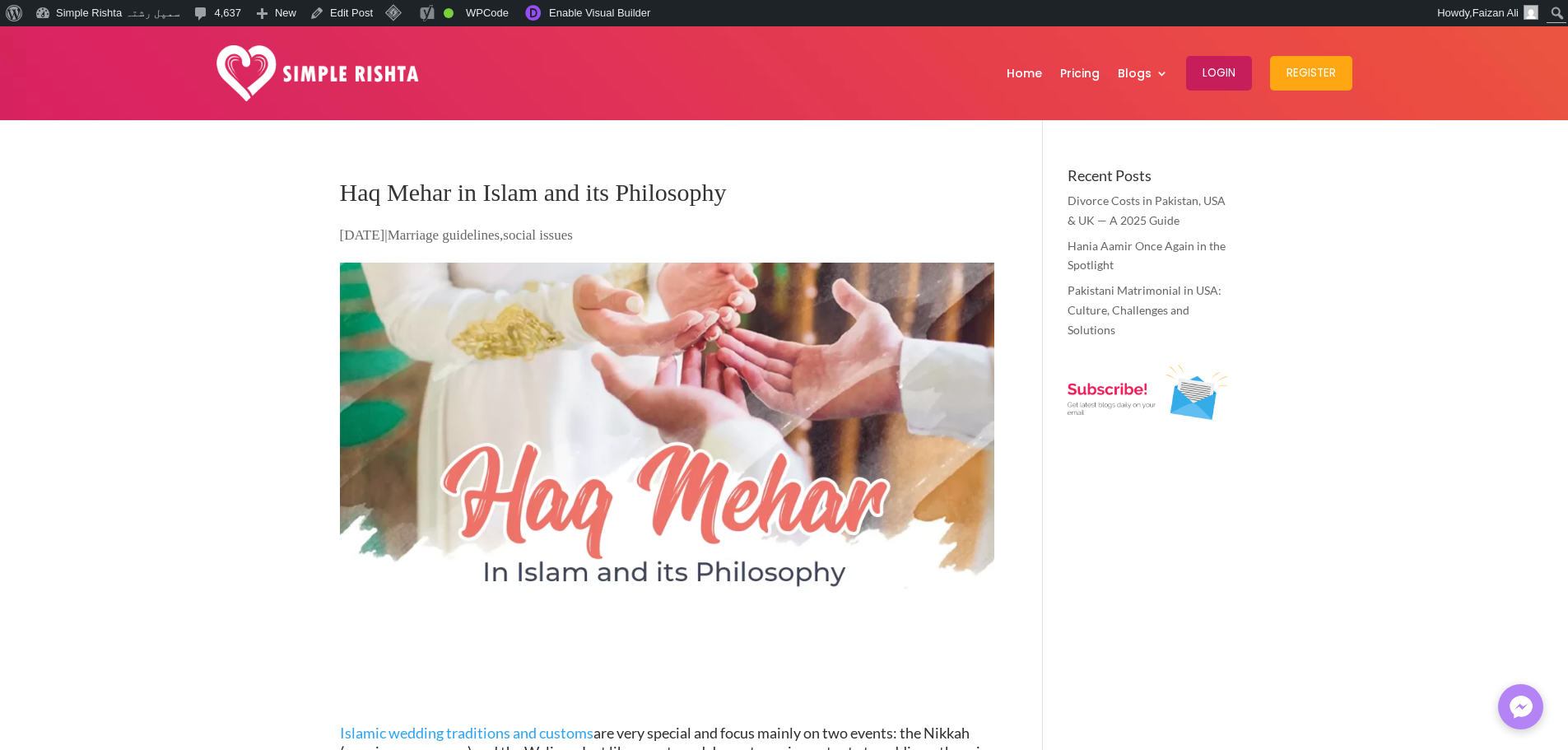 scroll, scrollTop: 0, scrollLeft: 0, axis: both 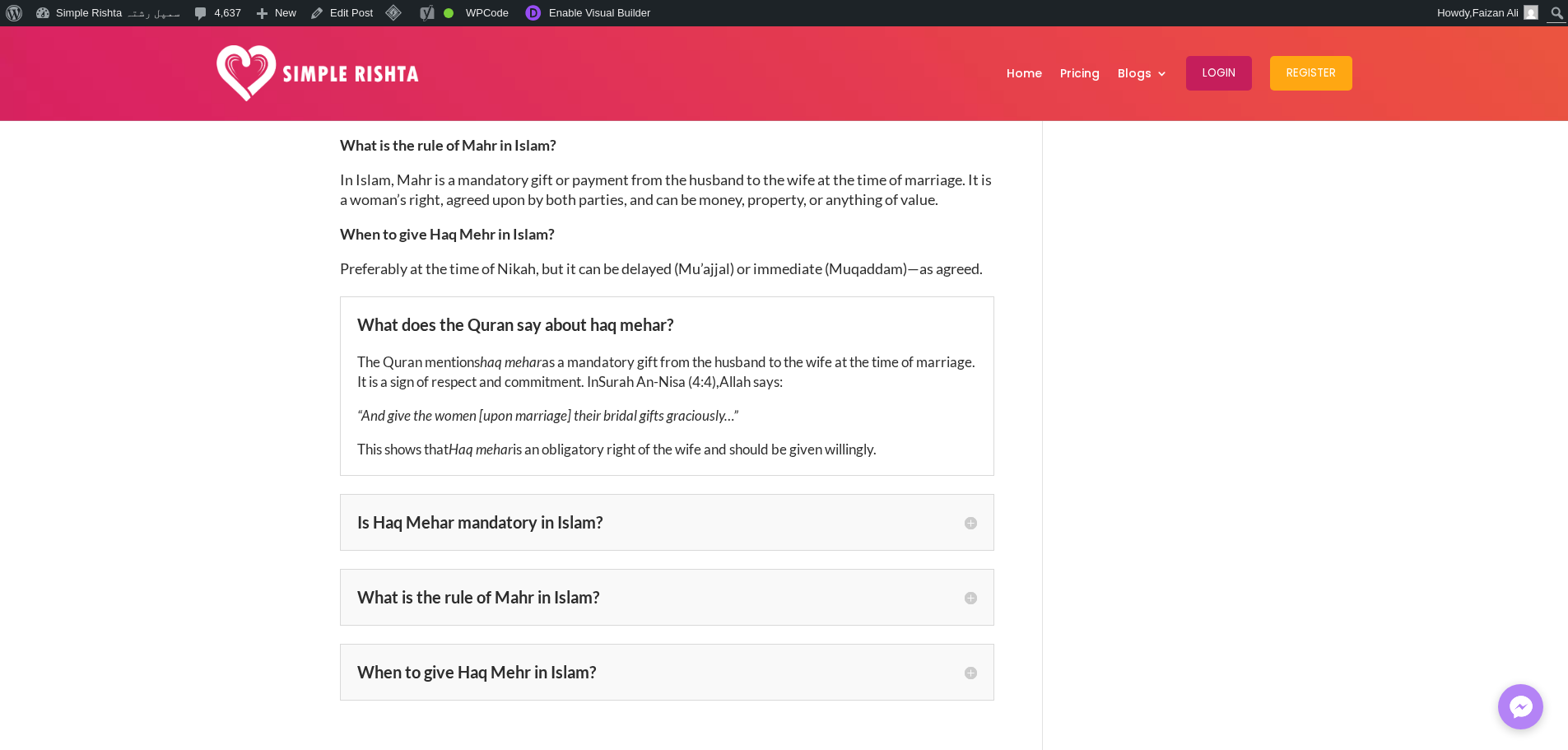 click on "Is Haq Mehar mandatory in Islam?" at bounding box center [667, 522] 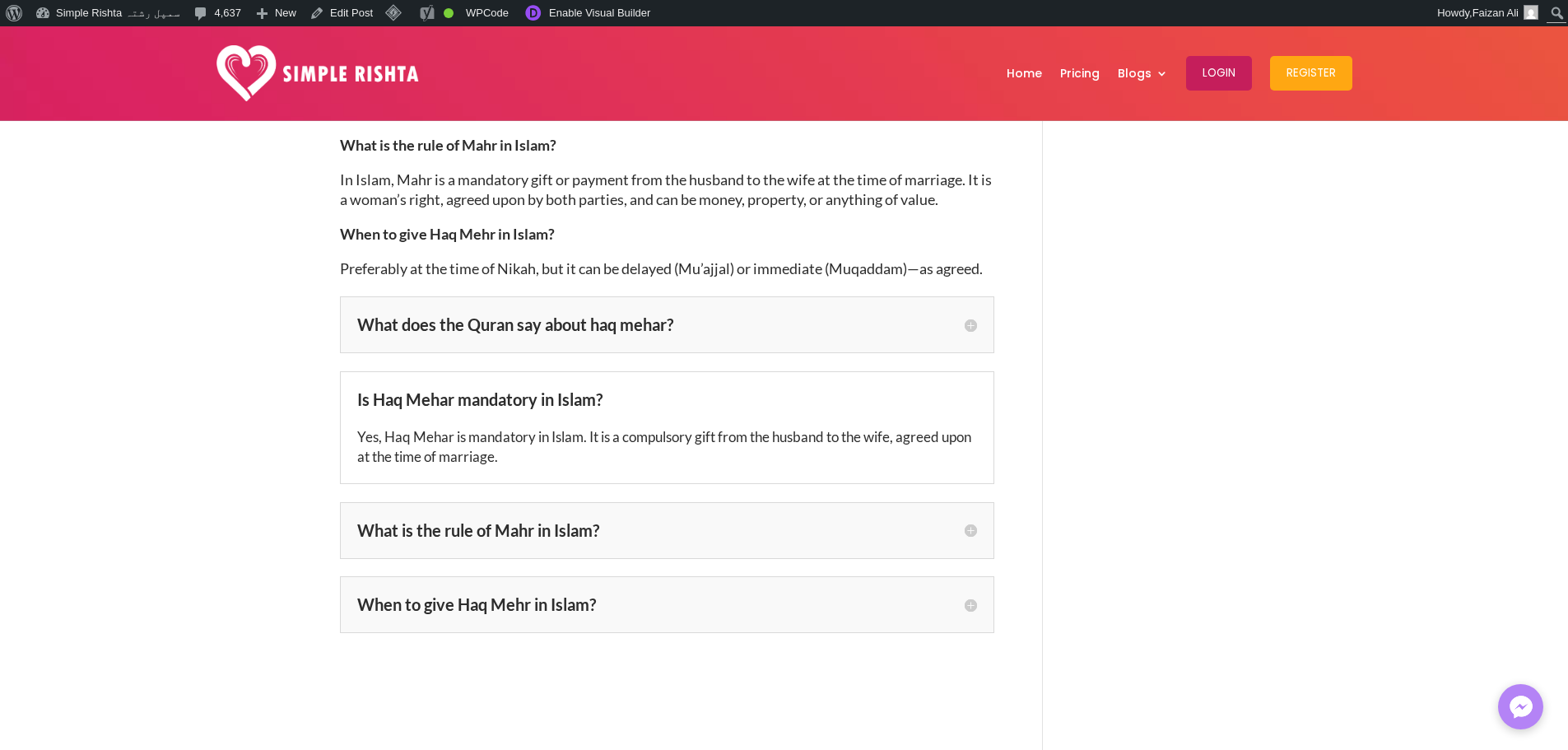 click on "What is the rule of Mahr in Islam?" at bounding box center [667, 530] 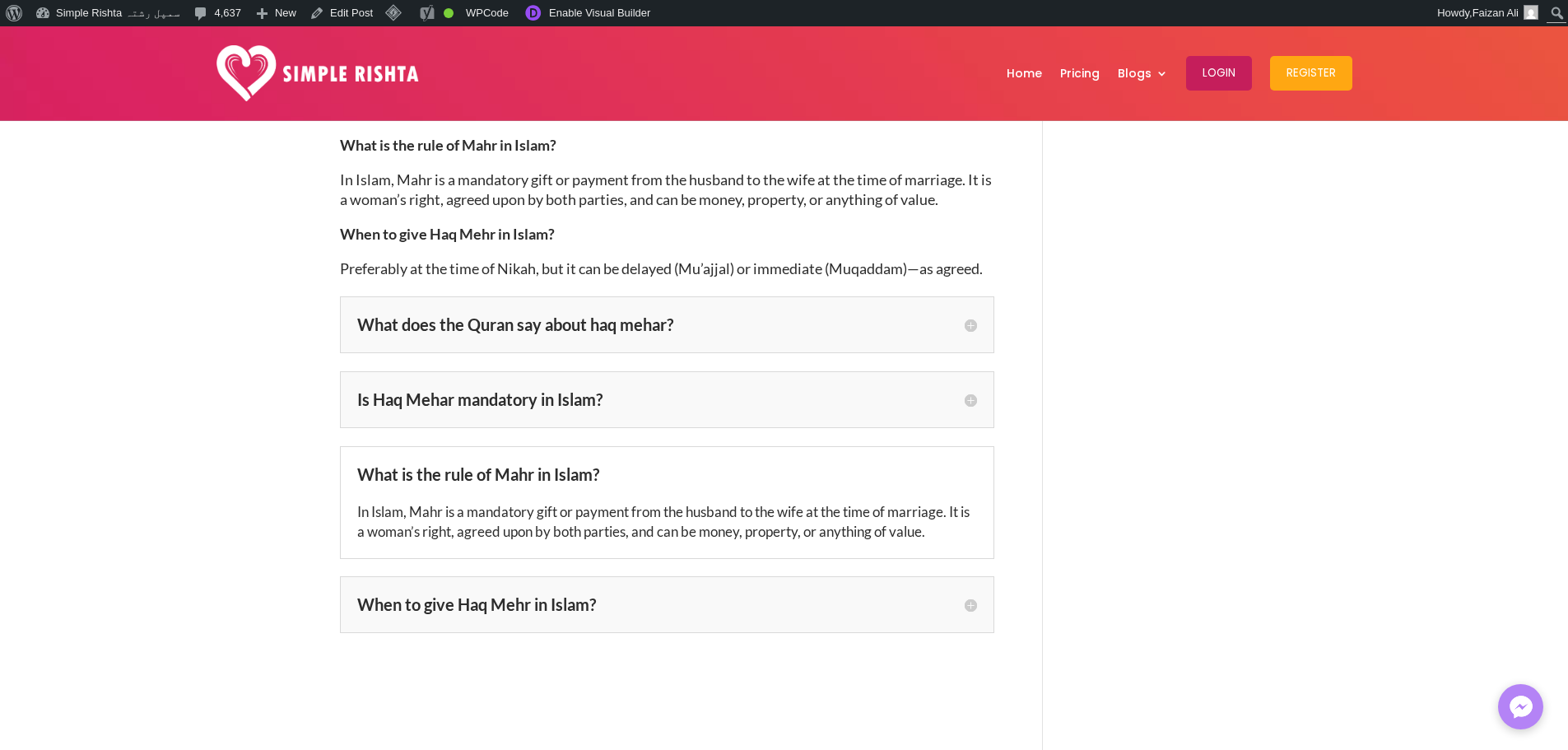 click on "When to give Haq Mehr in Islam?" at bounding box center (667, 604) 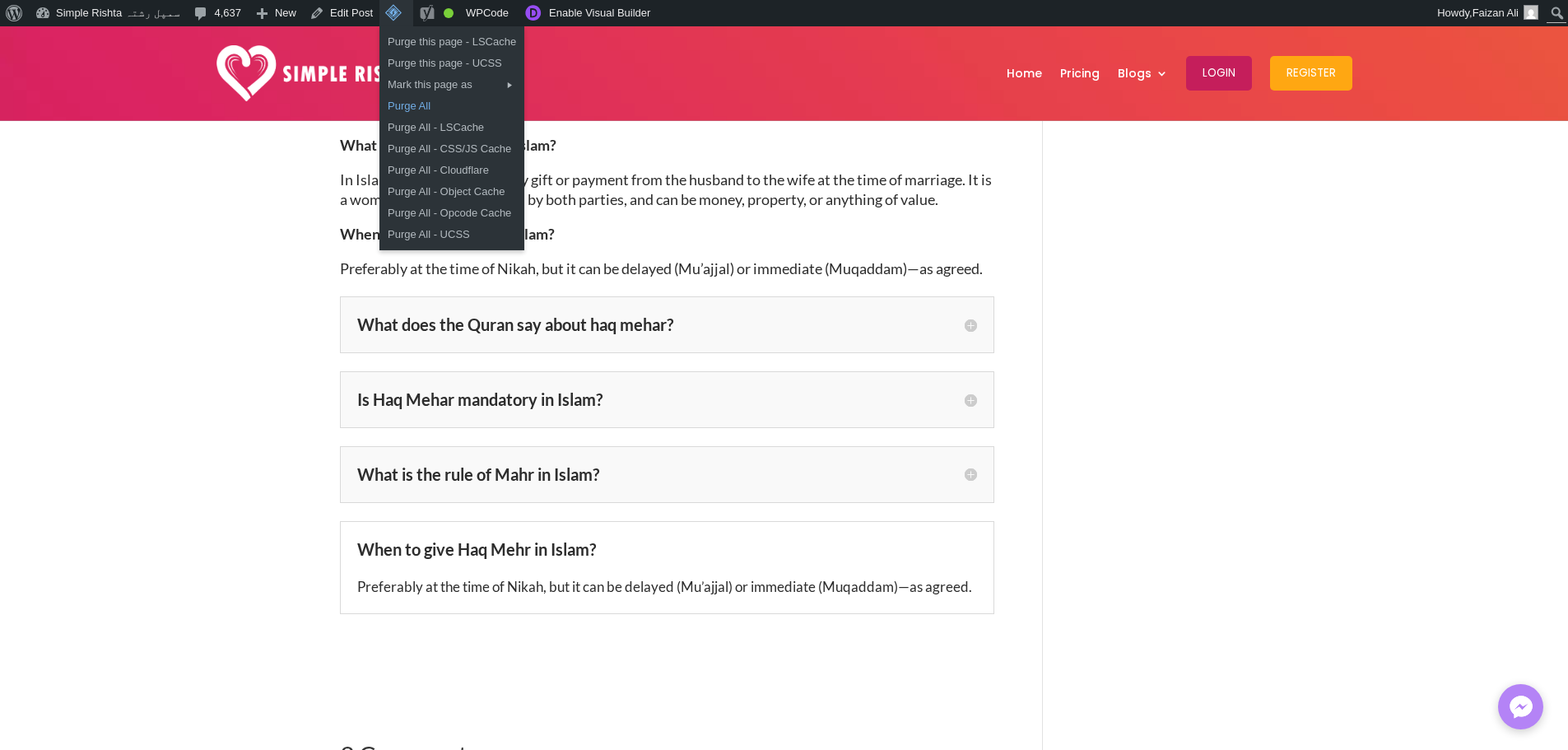 drag, startPoint x: 415, startPoint y: 100, endPoint x: 831, endPoint y: 166, distance: 421.20304 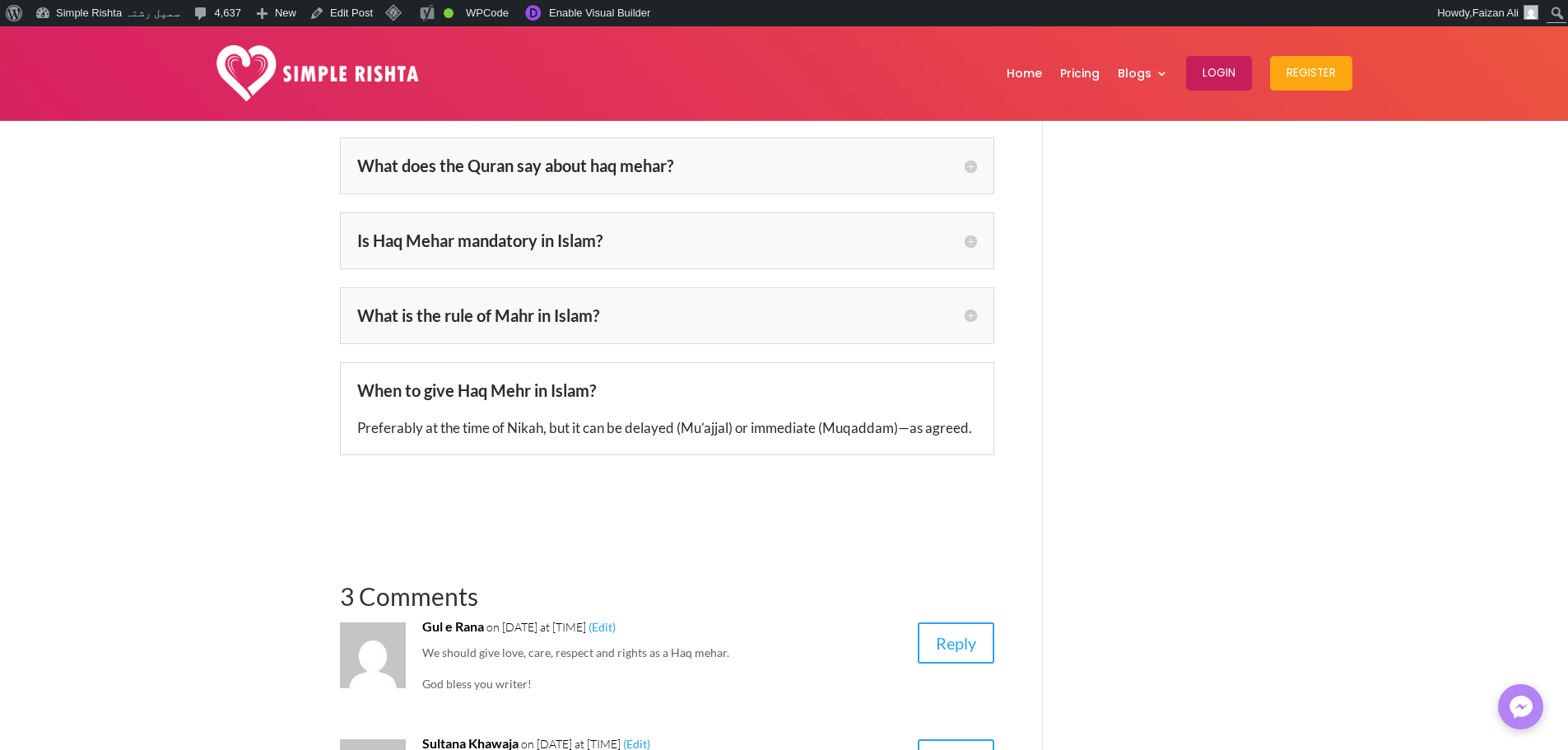 scroll, scrollTop: 3622, scrollLeft: 0, axis: vertical 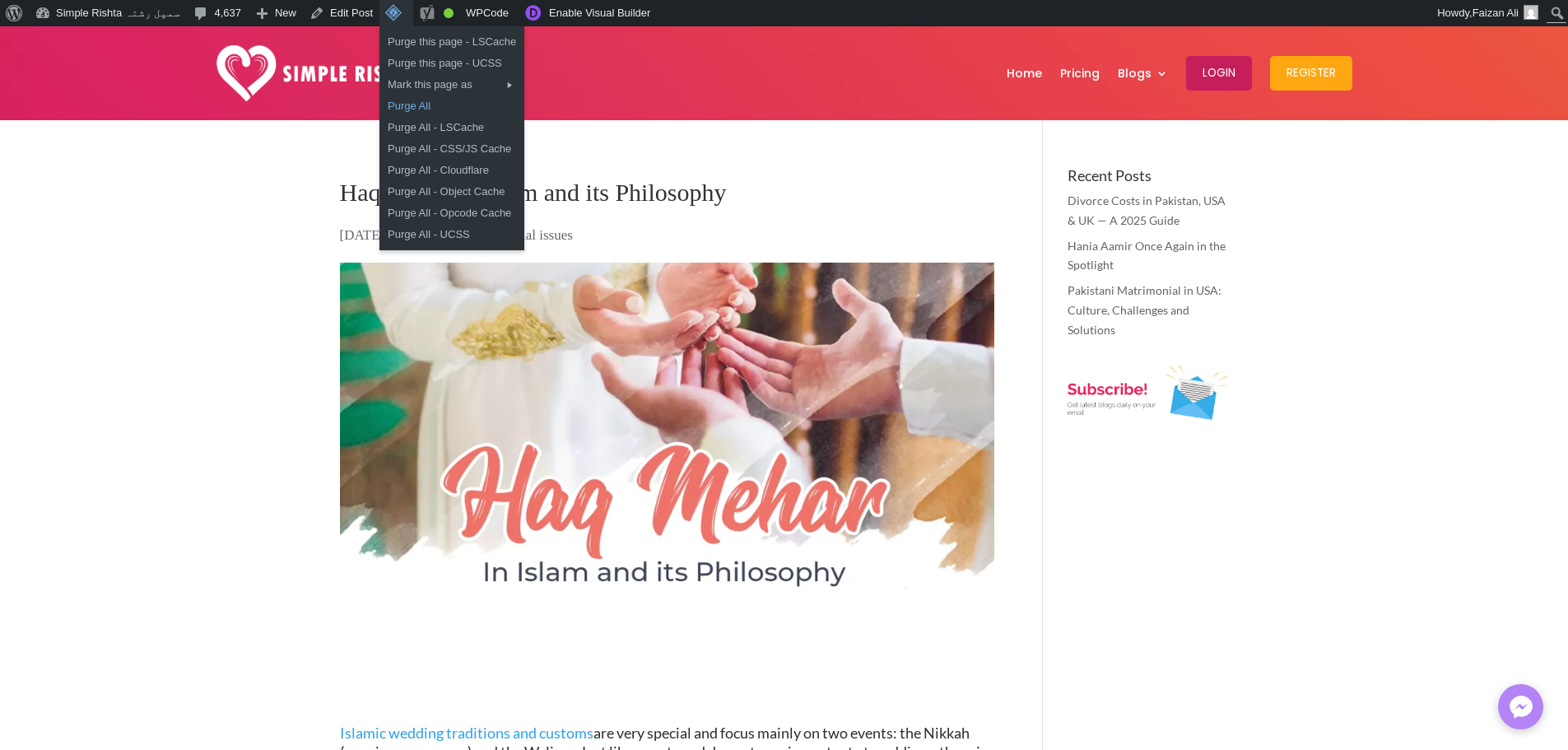 click on "Purge All" at bounding box center [452, 106] 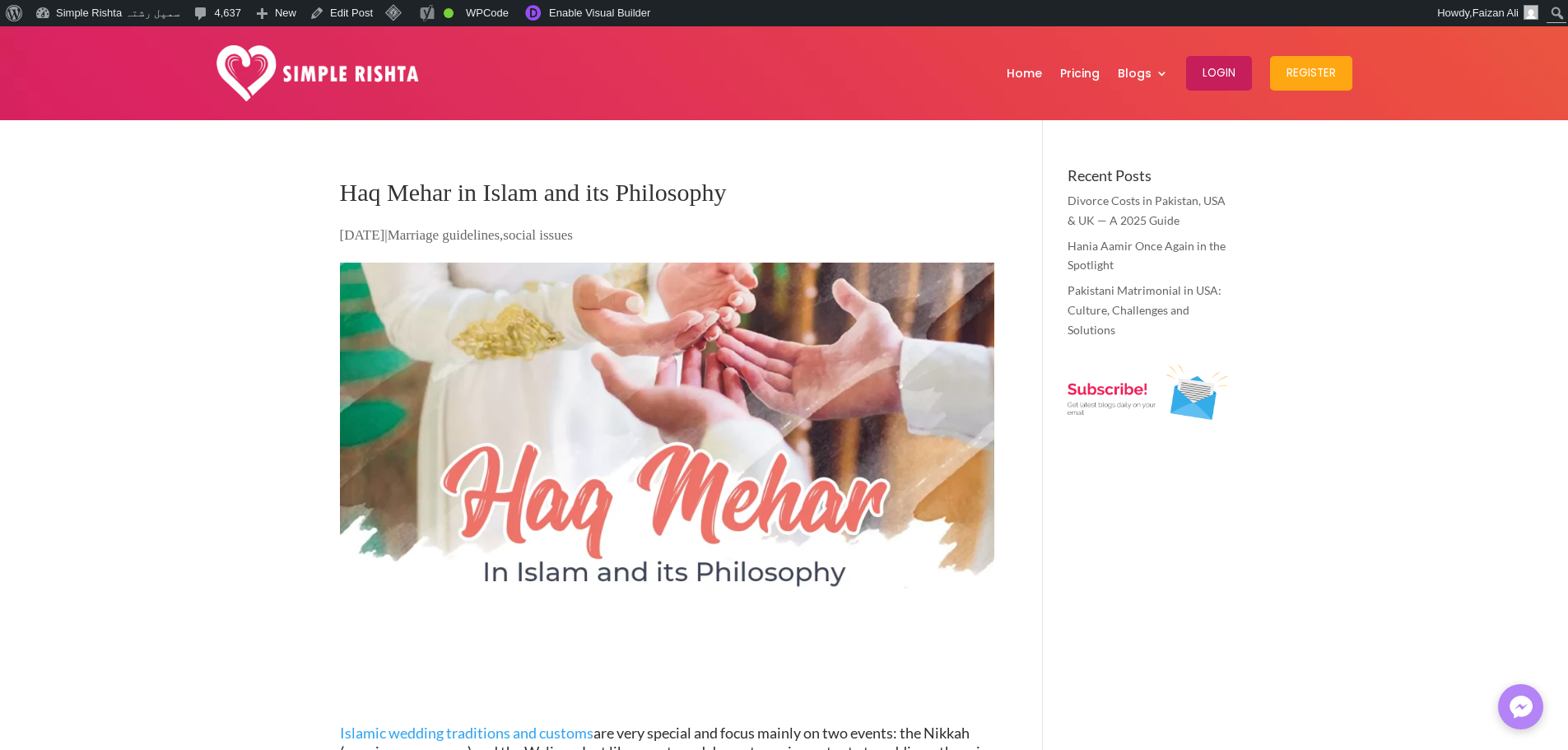 scroll, scrollTop: 0, scrollLeft: 0, axis: both 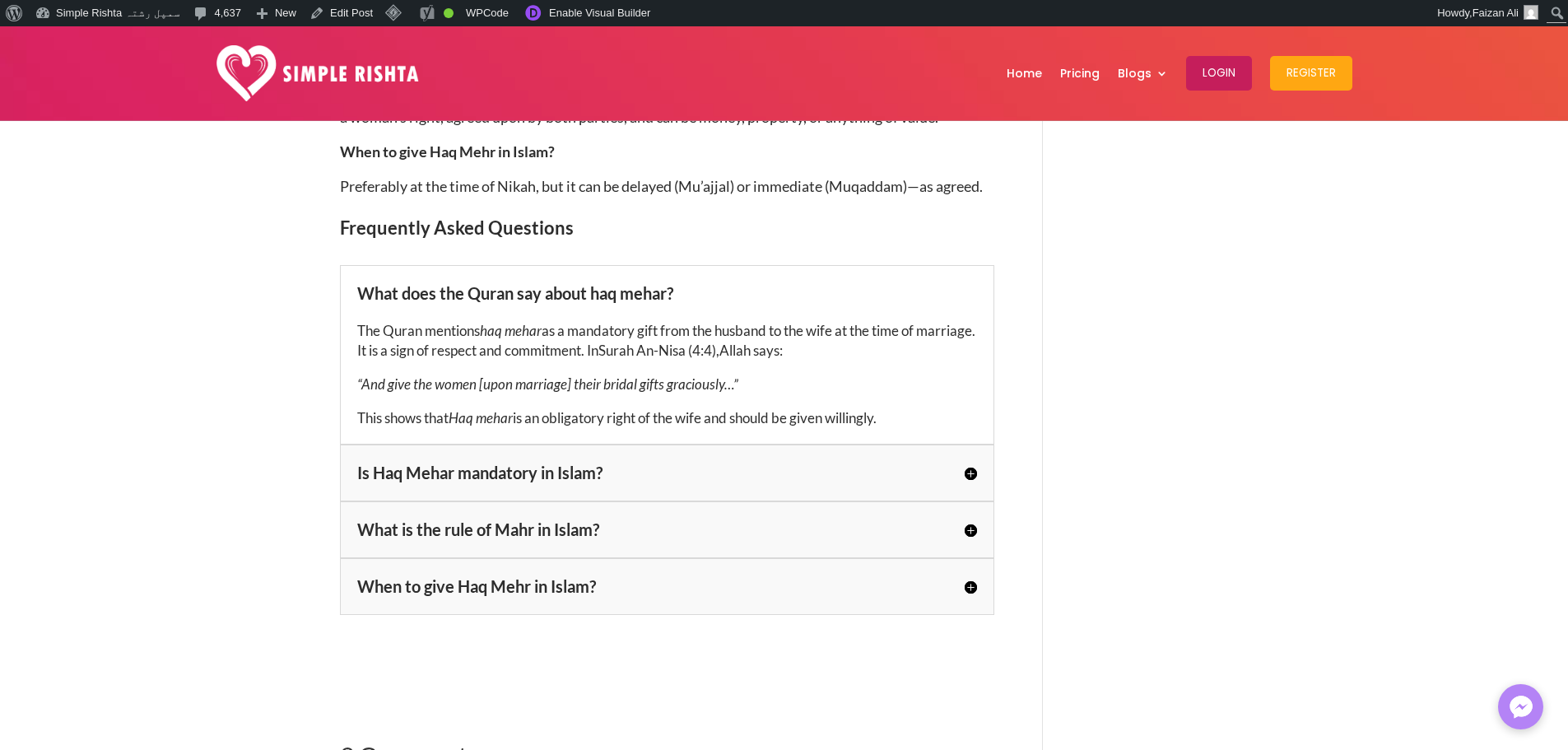 click on "Is Haq Mehar mandatory in Islam?" at bounding box center (667, 473) 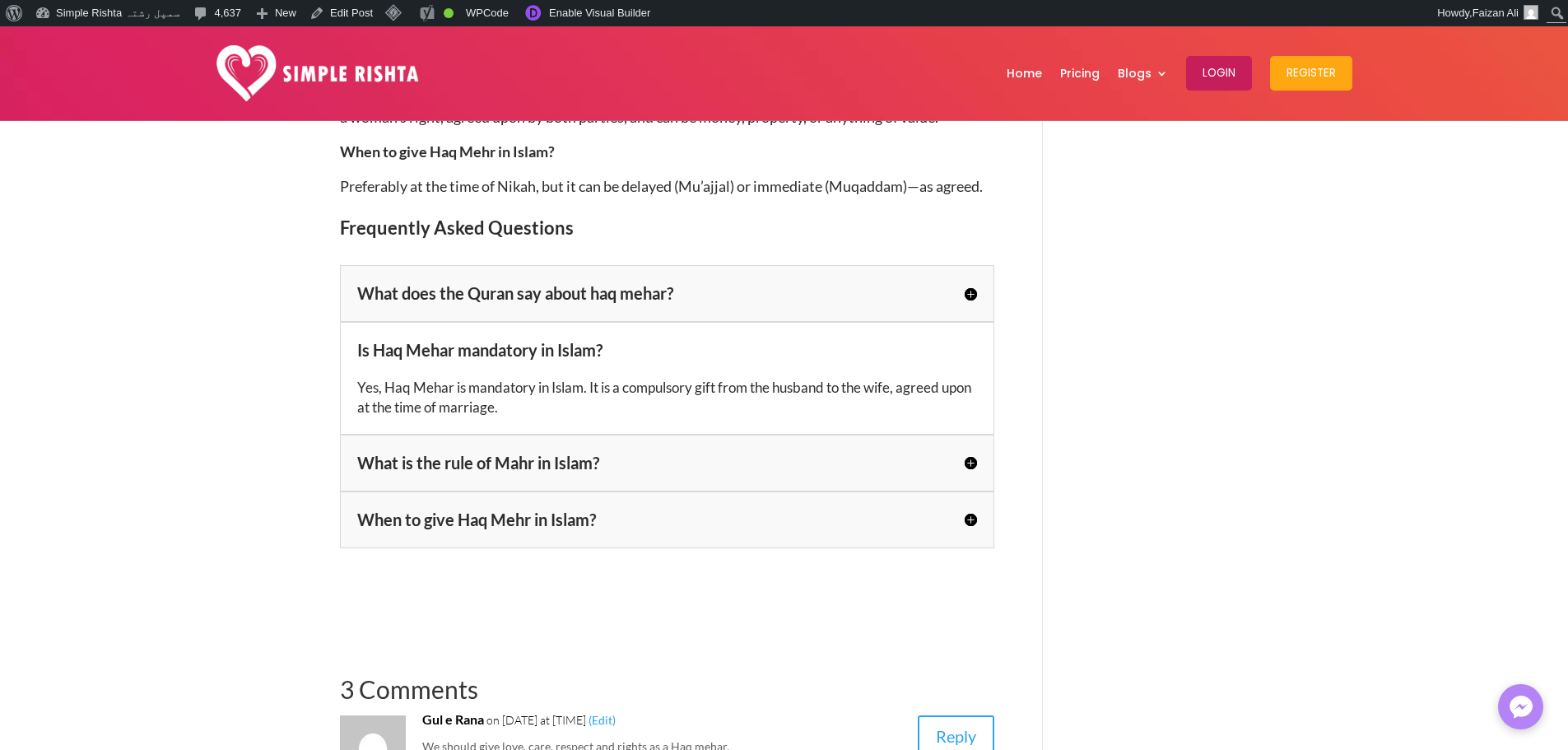 click on "What is the rule of Mahr in Islam?" at bounding box center (667, 463) 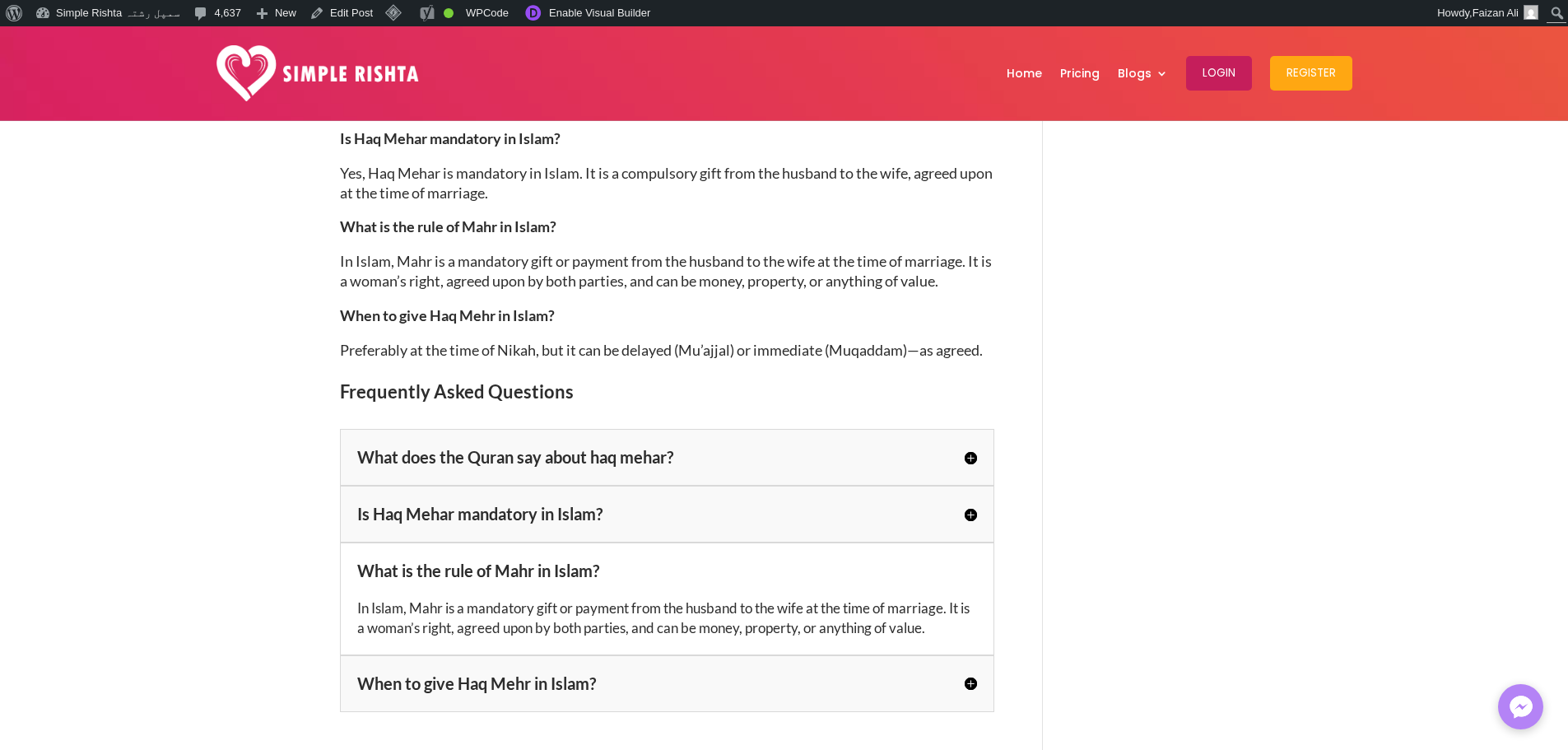 scroll, scrollTop: 3375, scrollLeft: 0, axis: vertical 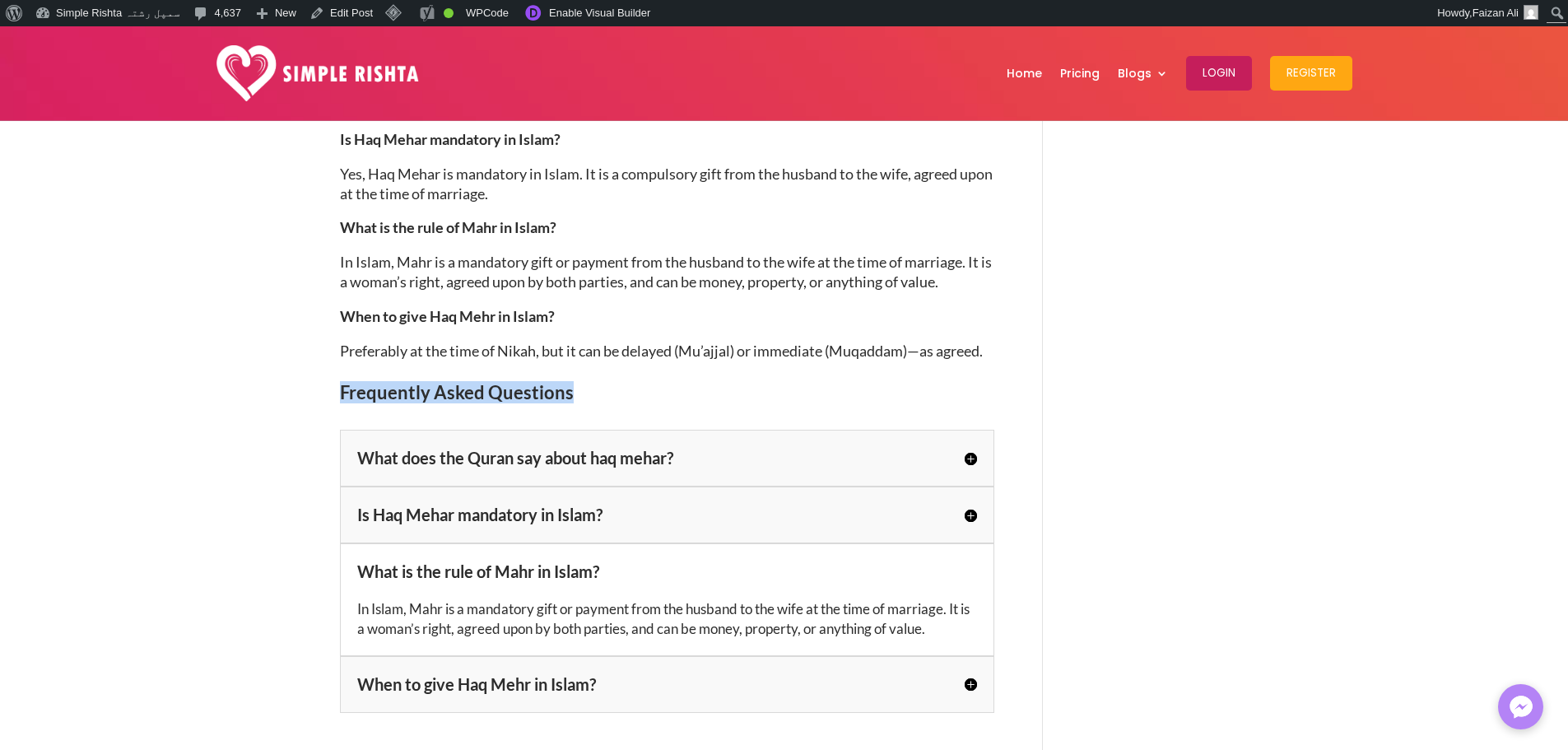 drag, startPoint x: 338, startPoint y: 394, endPoint x: 585, endPoint y: 403, distance: 247.1639 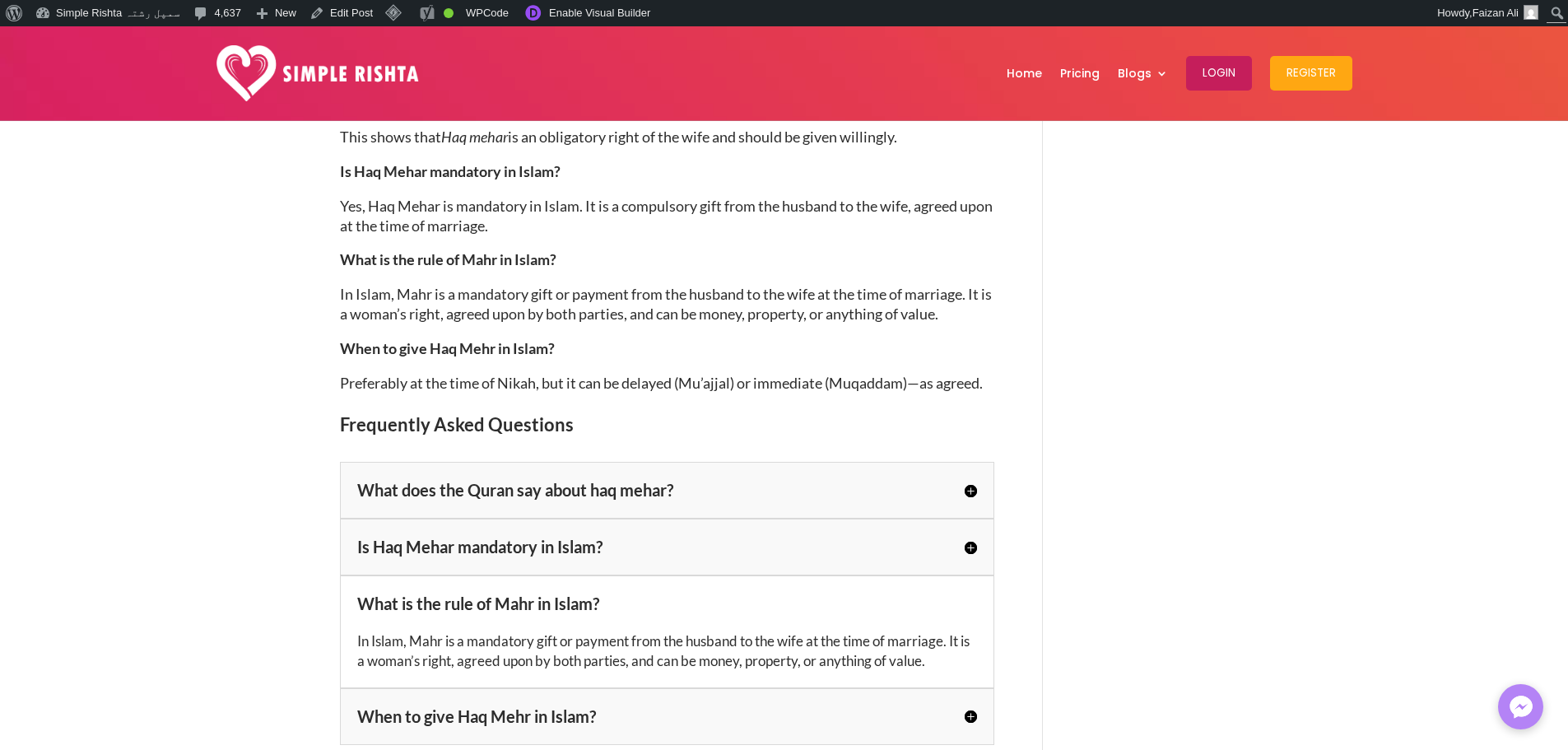 scroll, scrollTop: 3293, scrollLeft: 0, axis: vertical 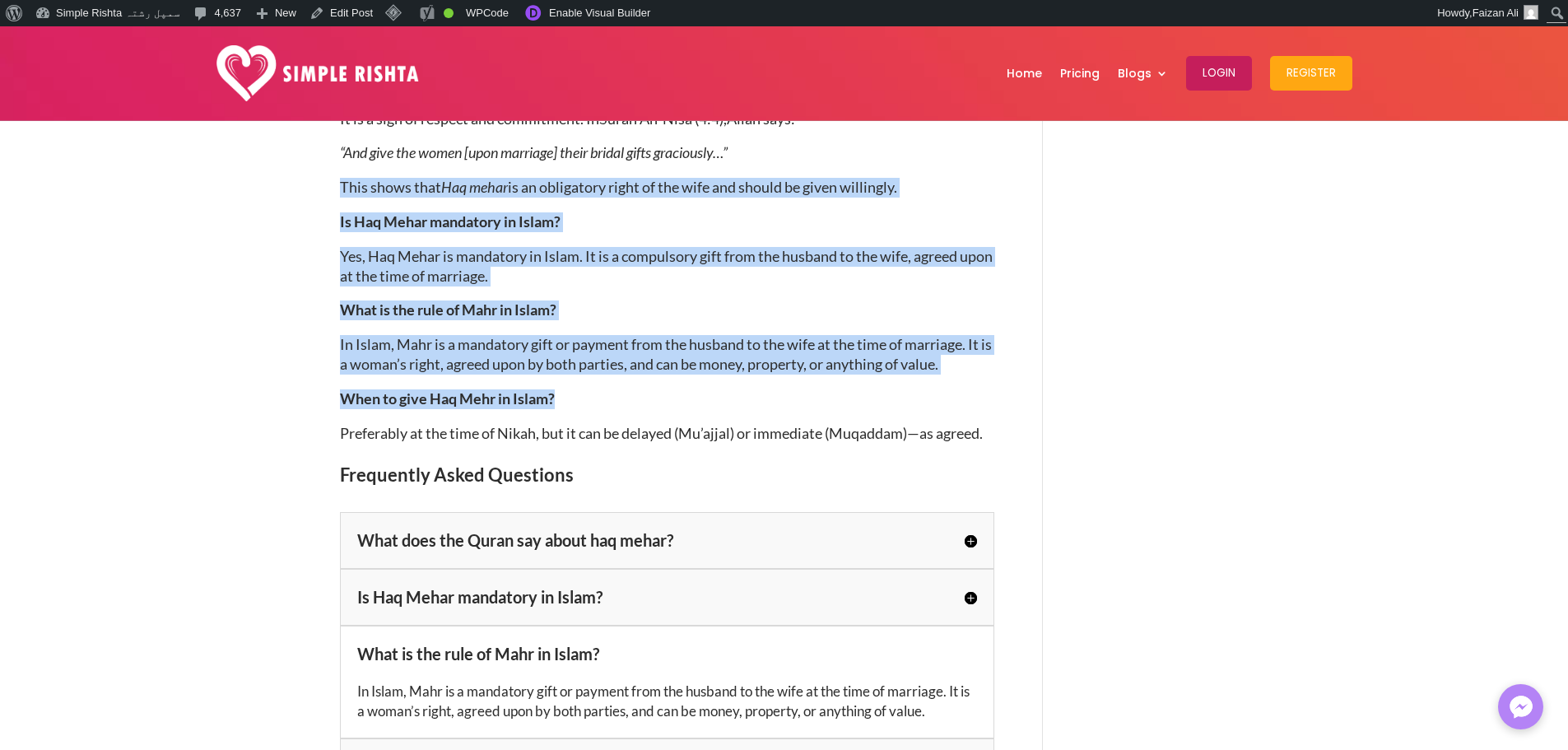 drag, startPoint x: 530, startPoint y: 354, endPoint x: 337, endPoint y: 203, distance: 245.051 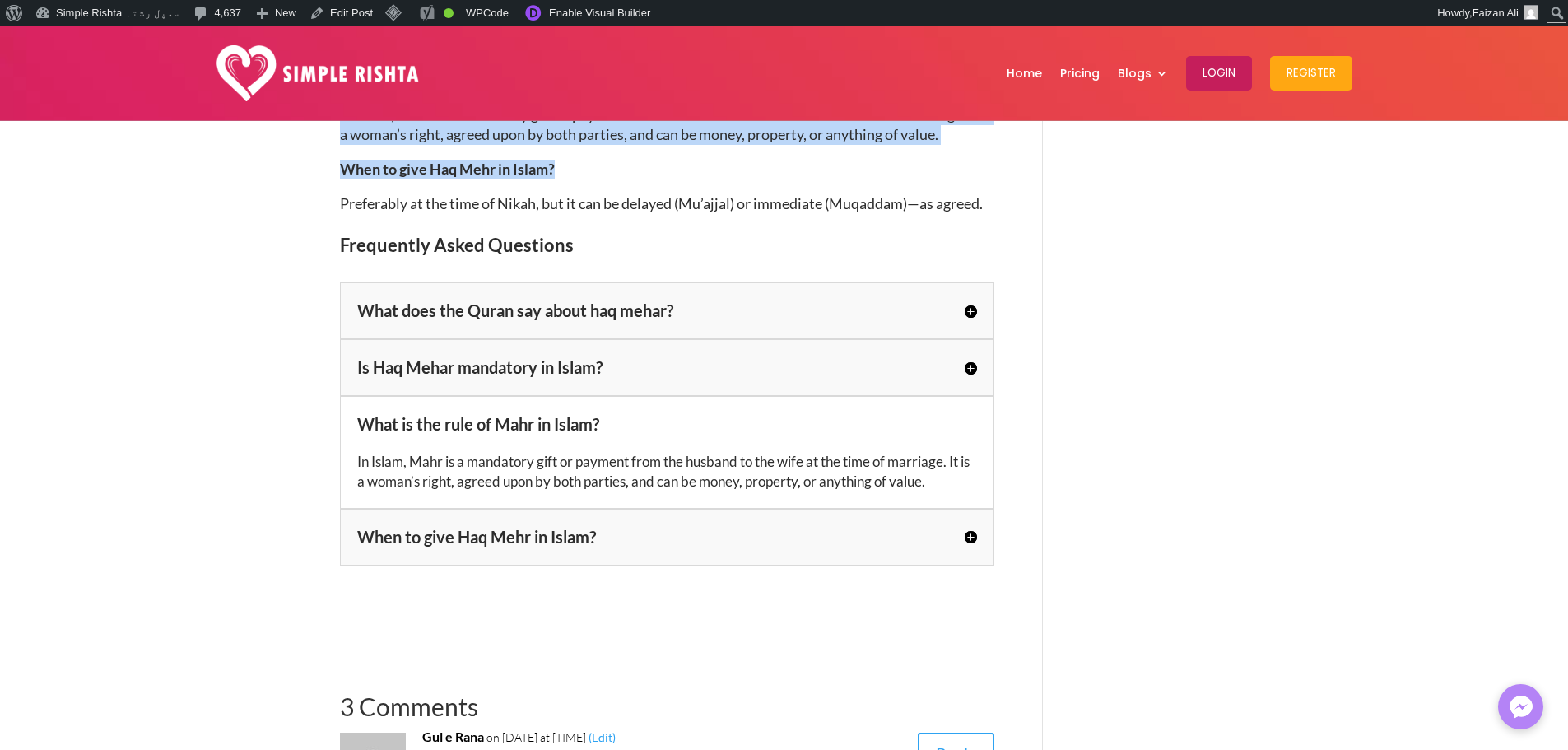scroll, scrollTop: 3432, scrollLeft: 0, axis: vertical 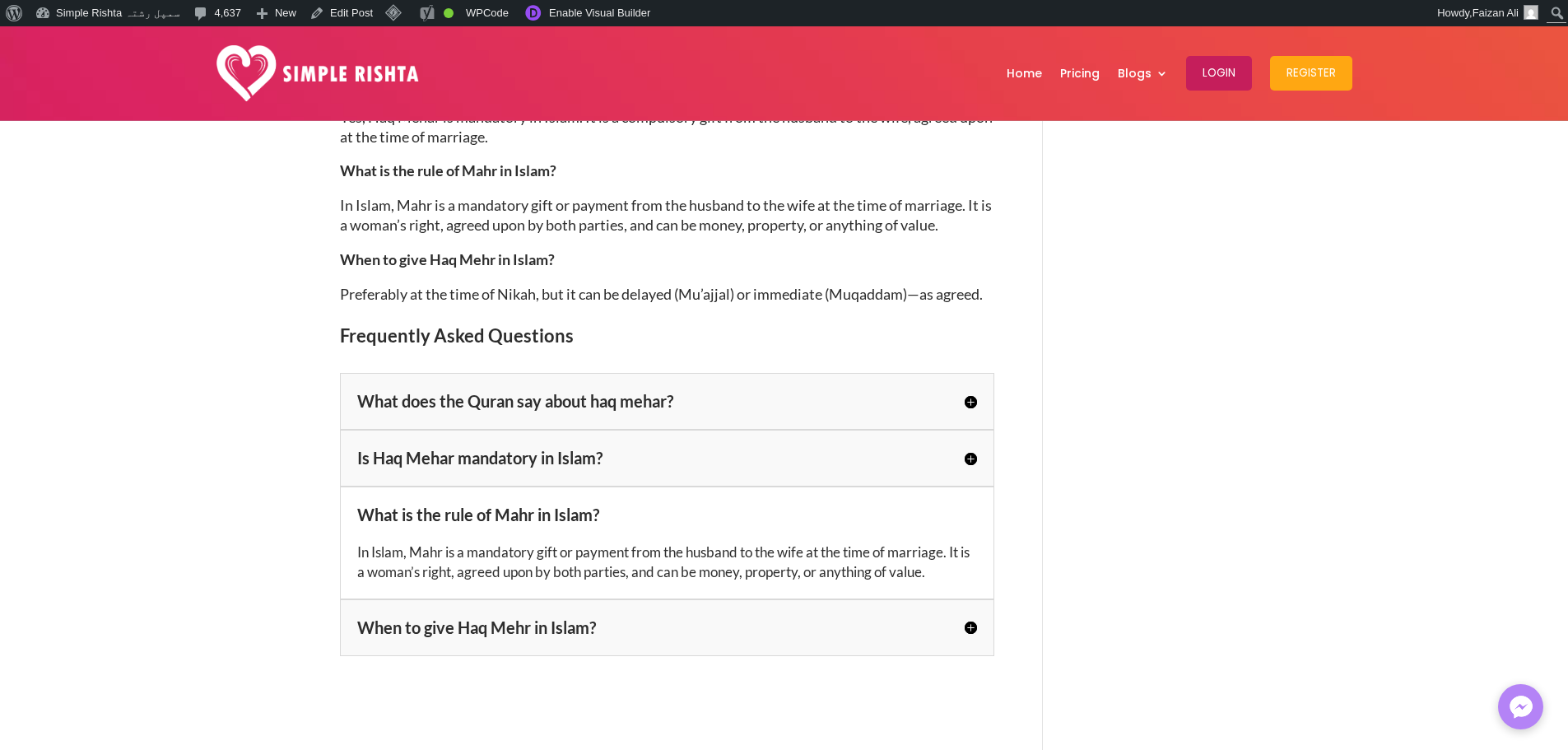 click on "What does the Quran say about haq mehar?" at bounding box center (667, 401) 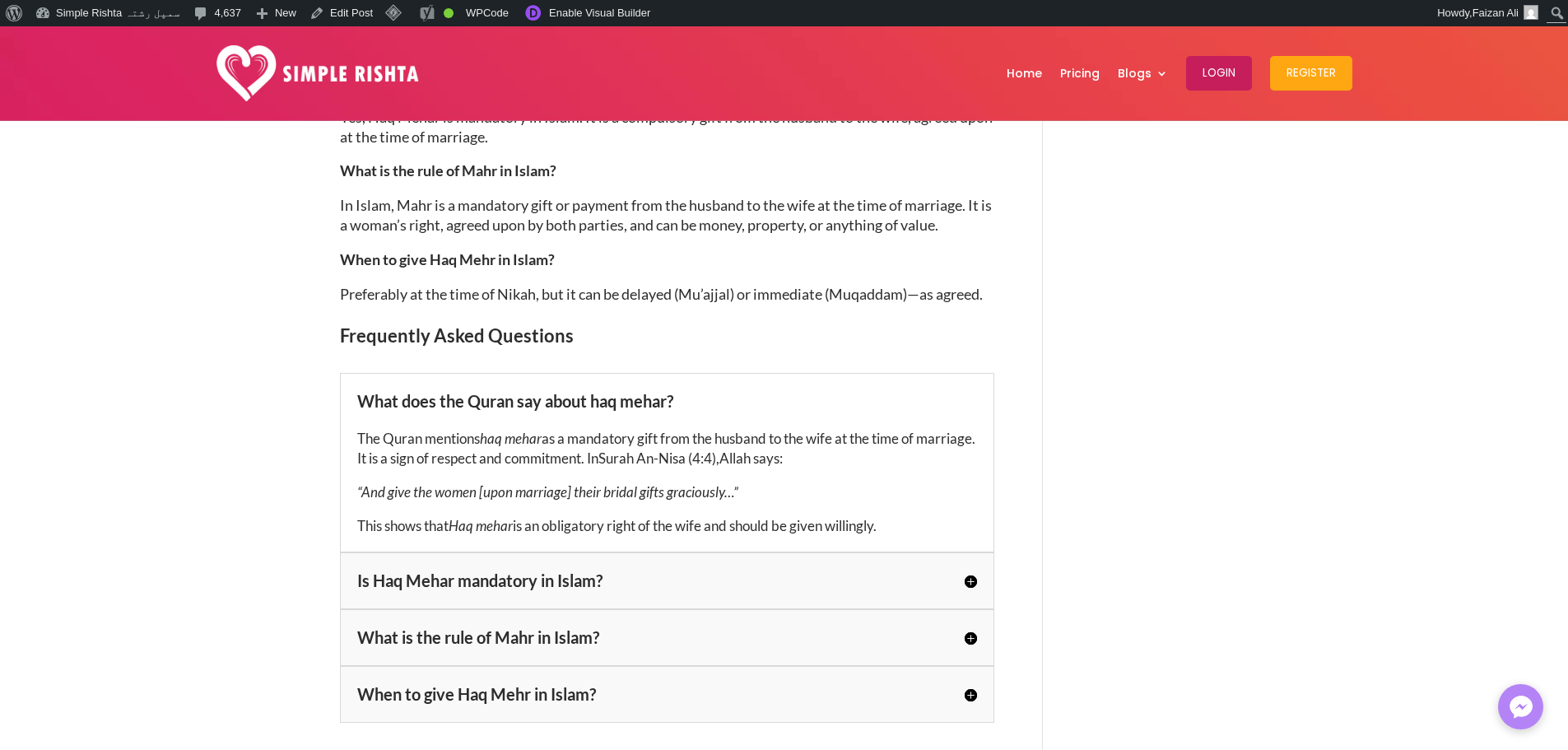 click on "Is Haq Mehar mandatory in Islam?" at bounding box center [667, 580] 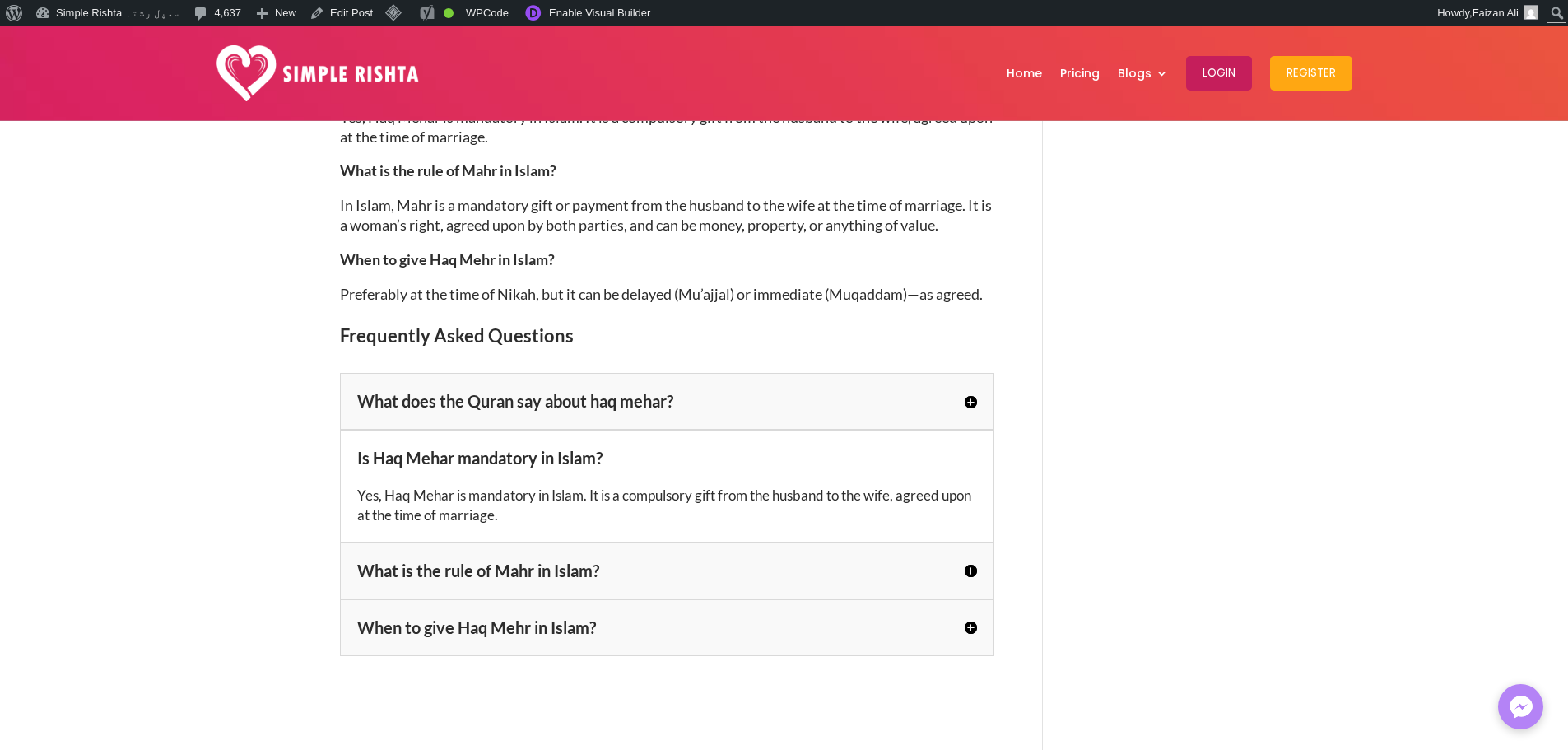 click on "What is the rule of Mahr in Islam?" at bounding box center [667, 571] 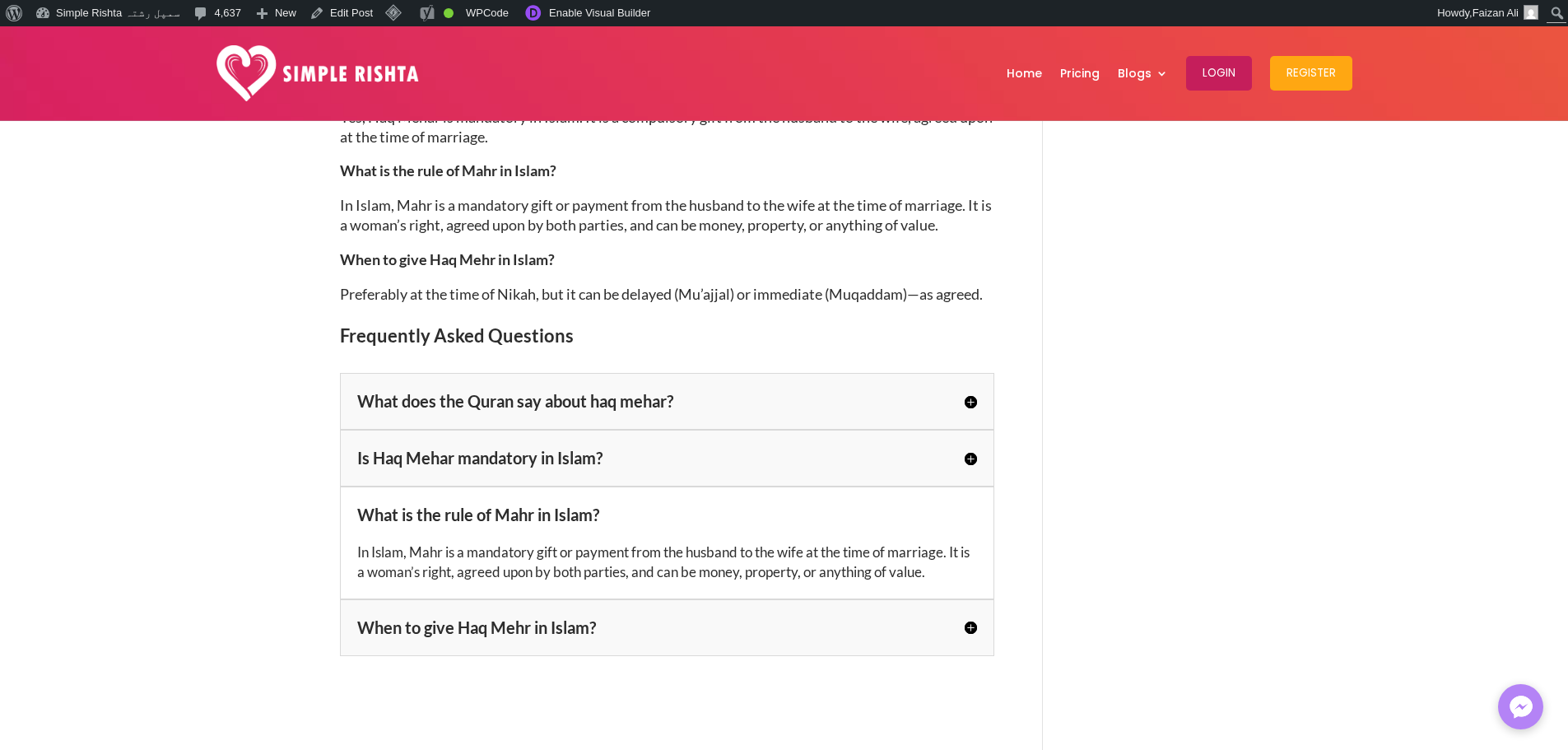 click on "When to give Haq Mehr in Islam?" at bounding box center (667, 627) 